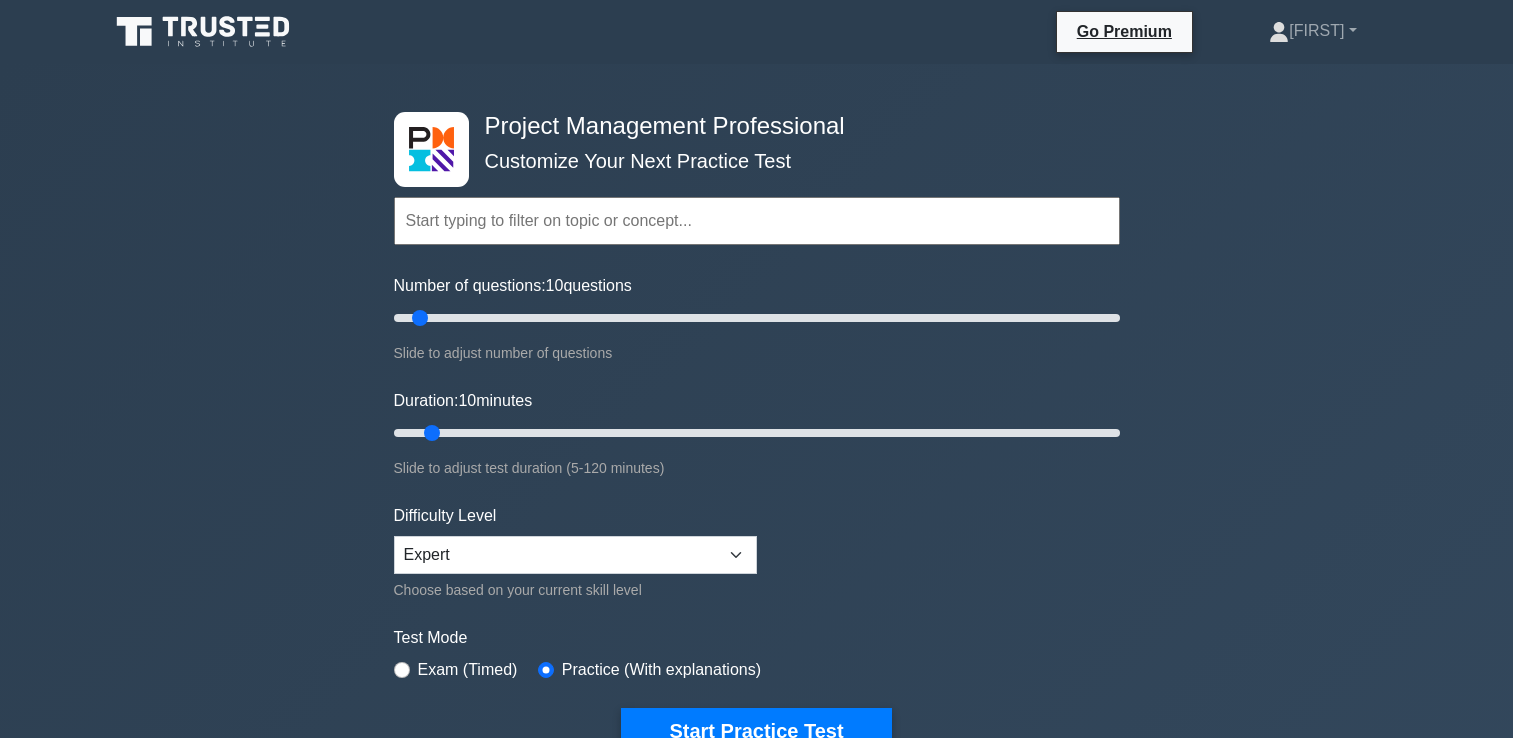 scroll, scrollTop: 0, scrollLeft: 0, axis: both 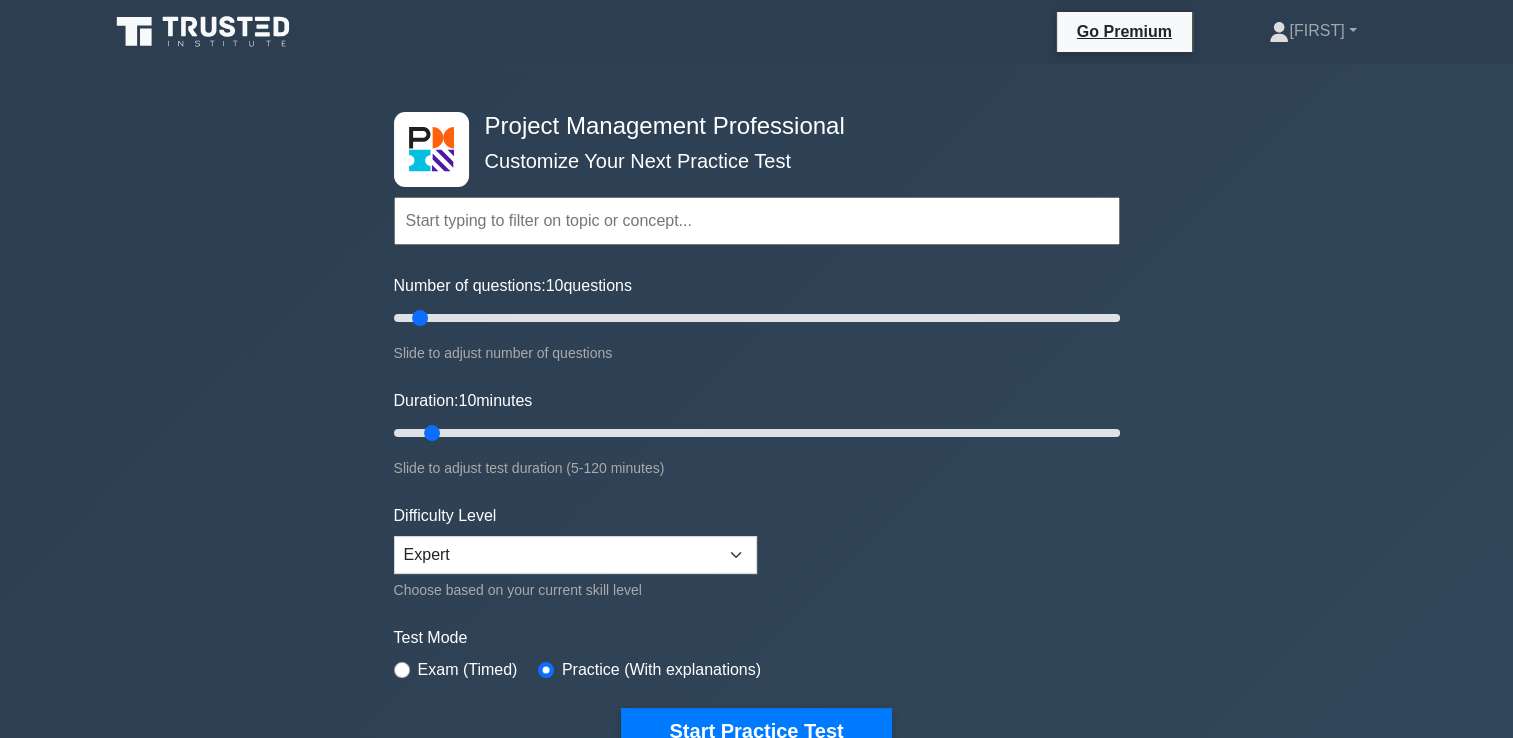 click on "Project Management Professional
Customize Your Next Practice Test
Topics
Scope Management
Time Management
Cost Management
Quality Management
Risk Management
Integration Management
Human Resource Management
Concepts" at bounding box center (756, 693) 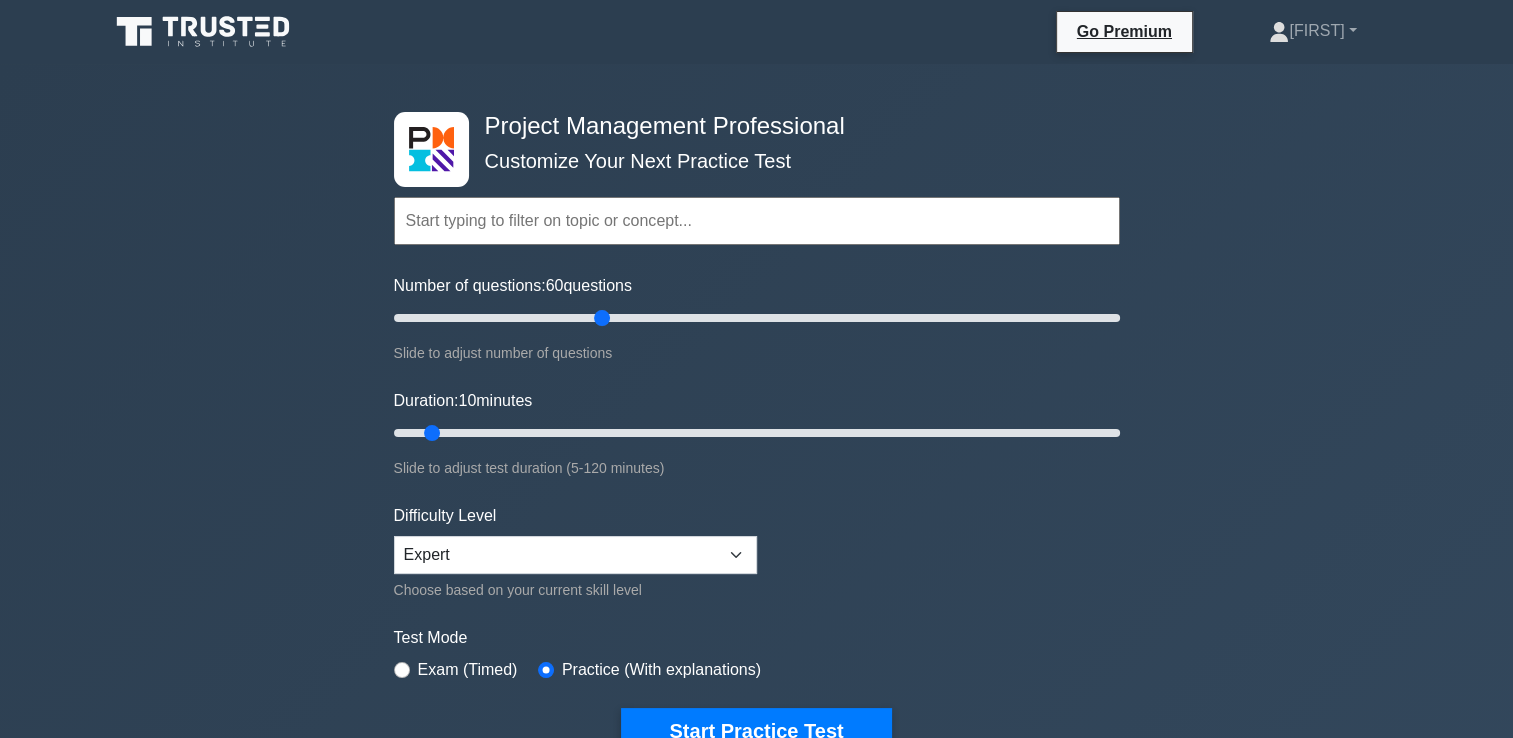 drag, startPoint x: 423, startPoint y: 317, endPoint x: 600, endPoint y: 322, distance: 177.0706 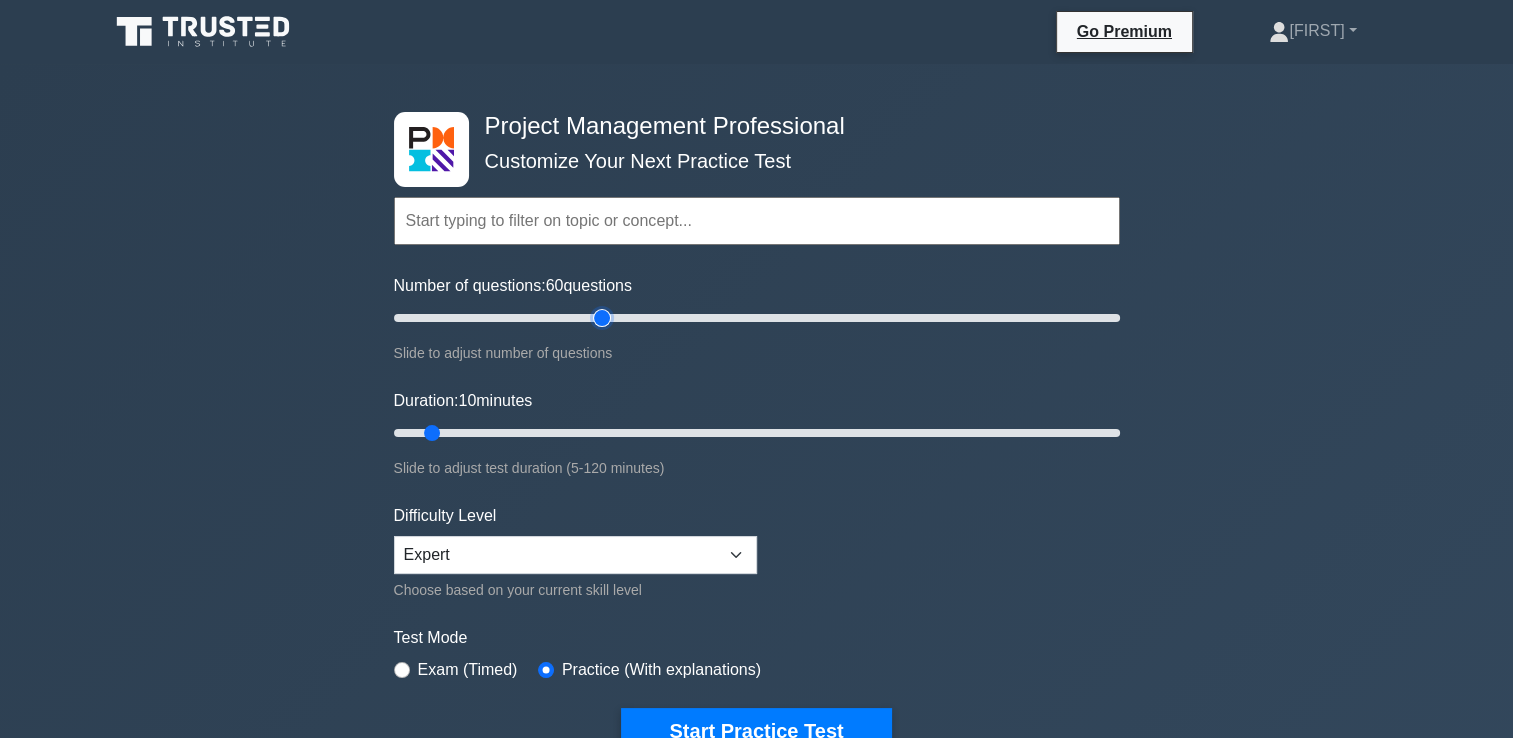 type on "60" 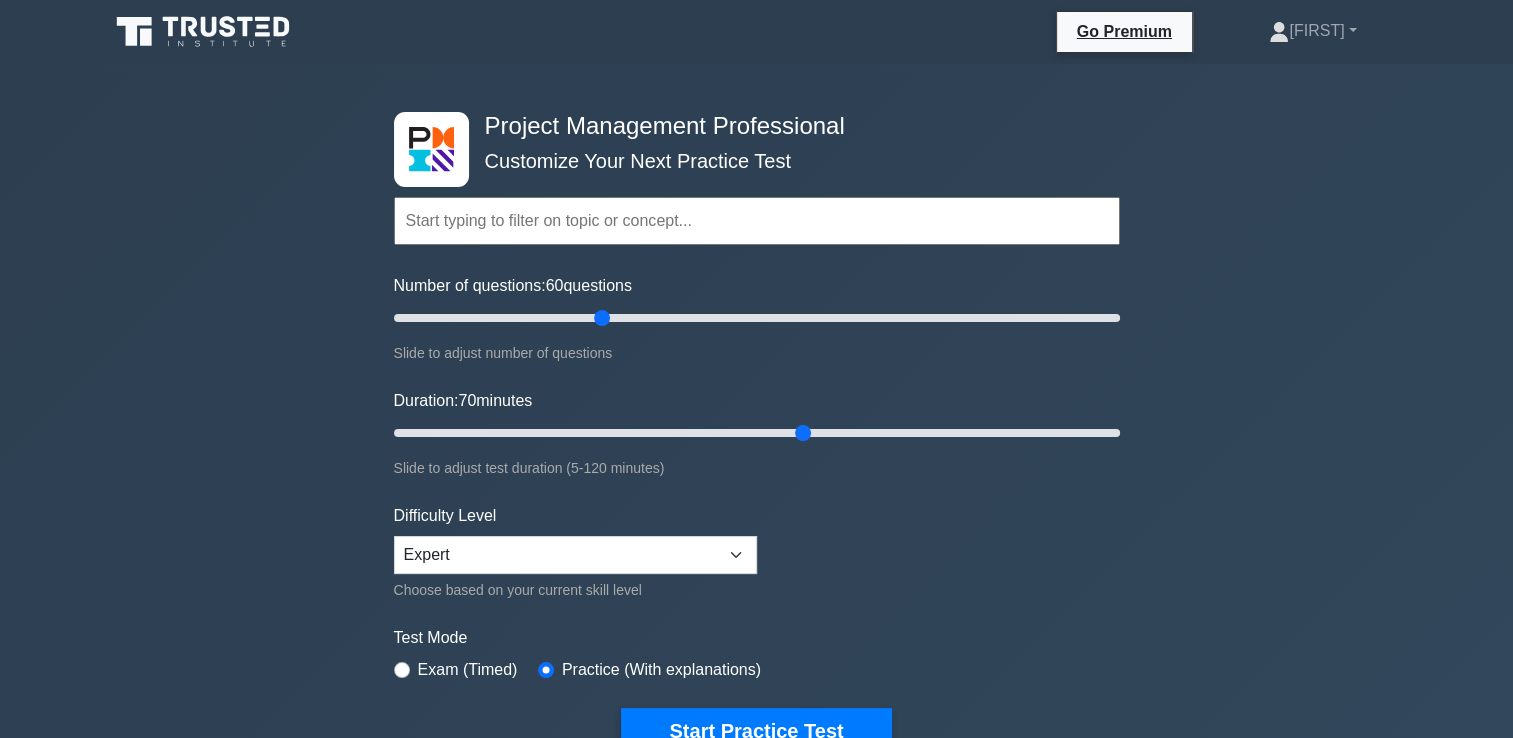 drag, startPoint x: 430, startPoint y: 432, endPoint x: 801, endPoint y: 433, distance: 371.00134 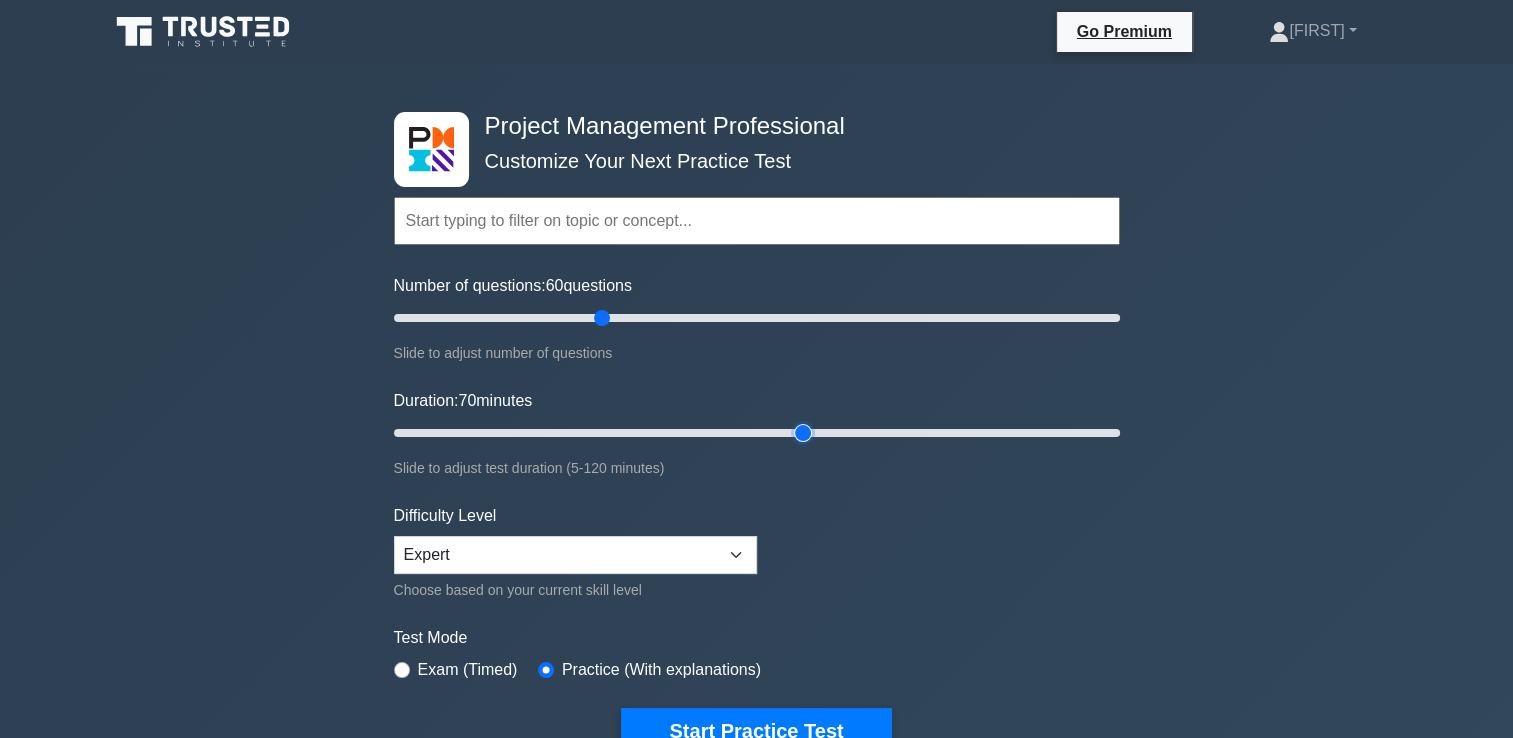 type on "70" 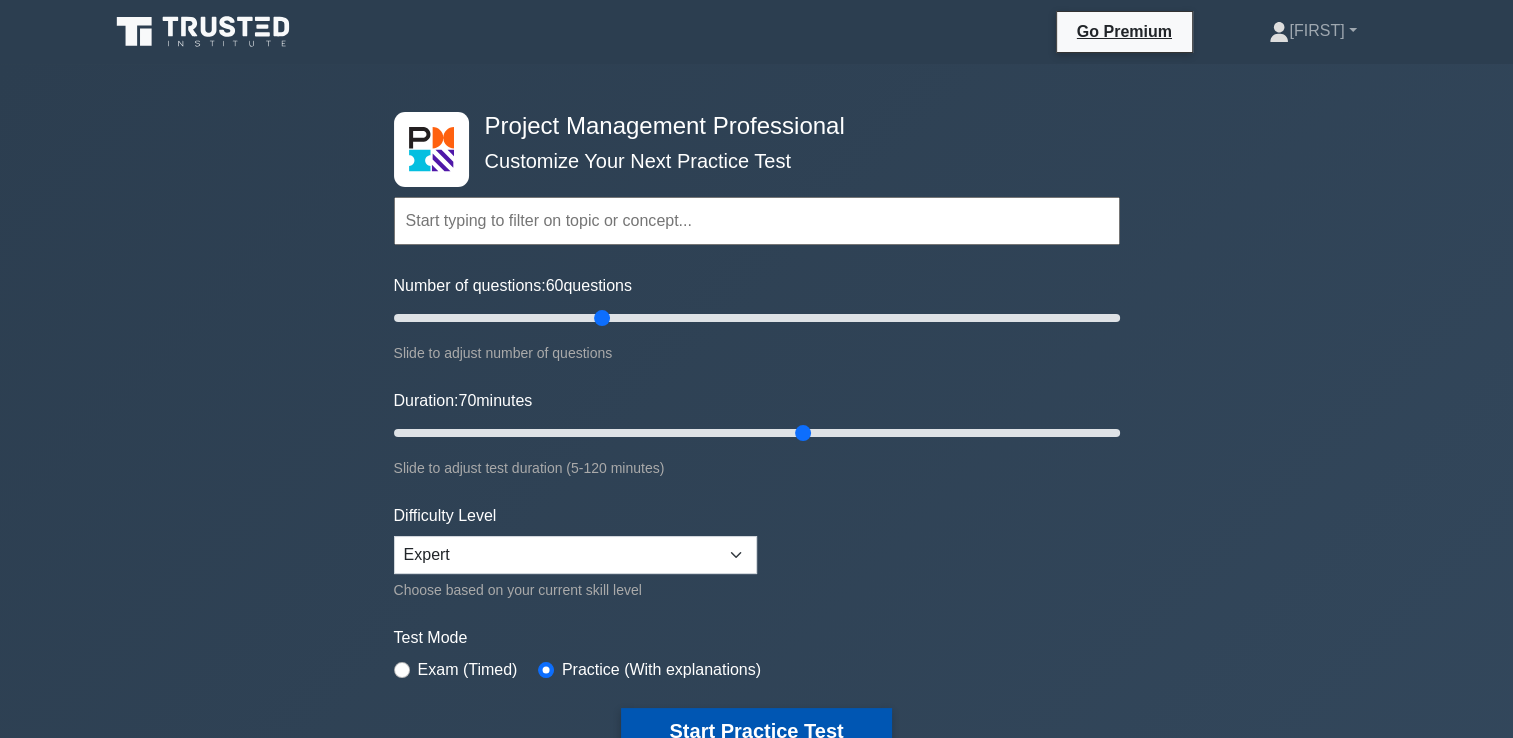 click on "Start Practice Test" at bounding box center [756, 731] 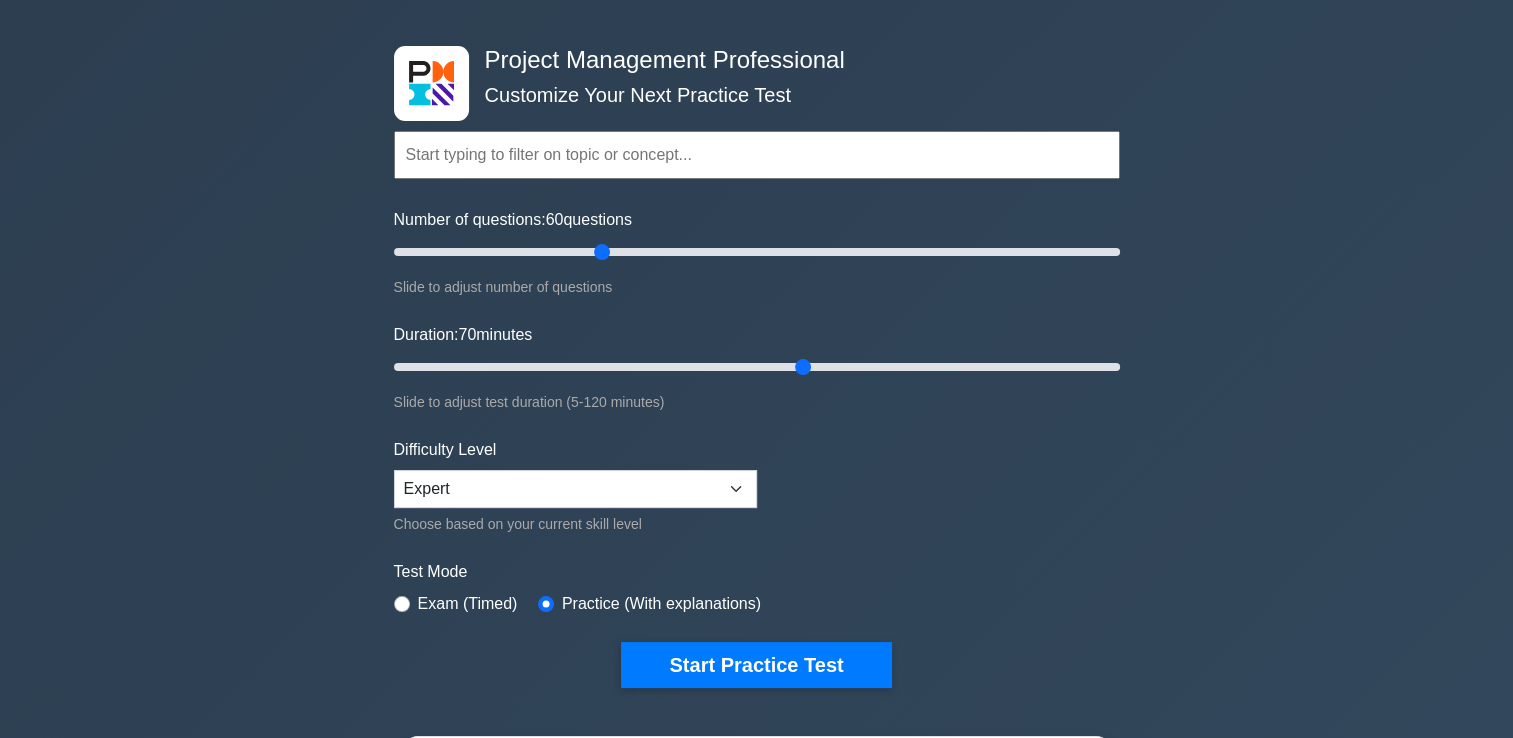 scroll, scrollTop: 100, scrollLeft: 0, axis: vertical 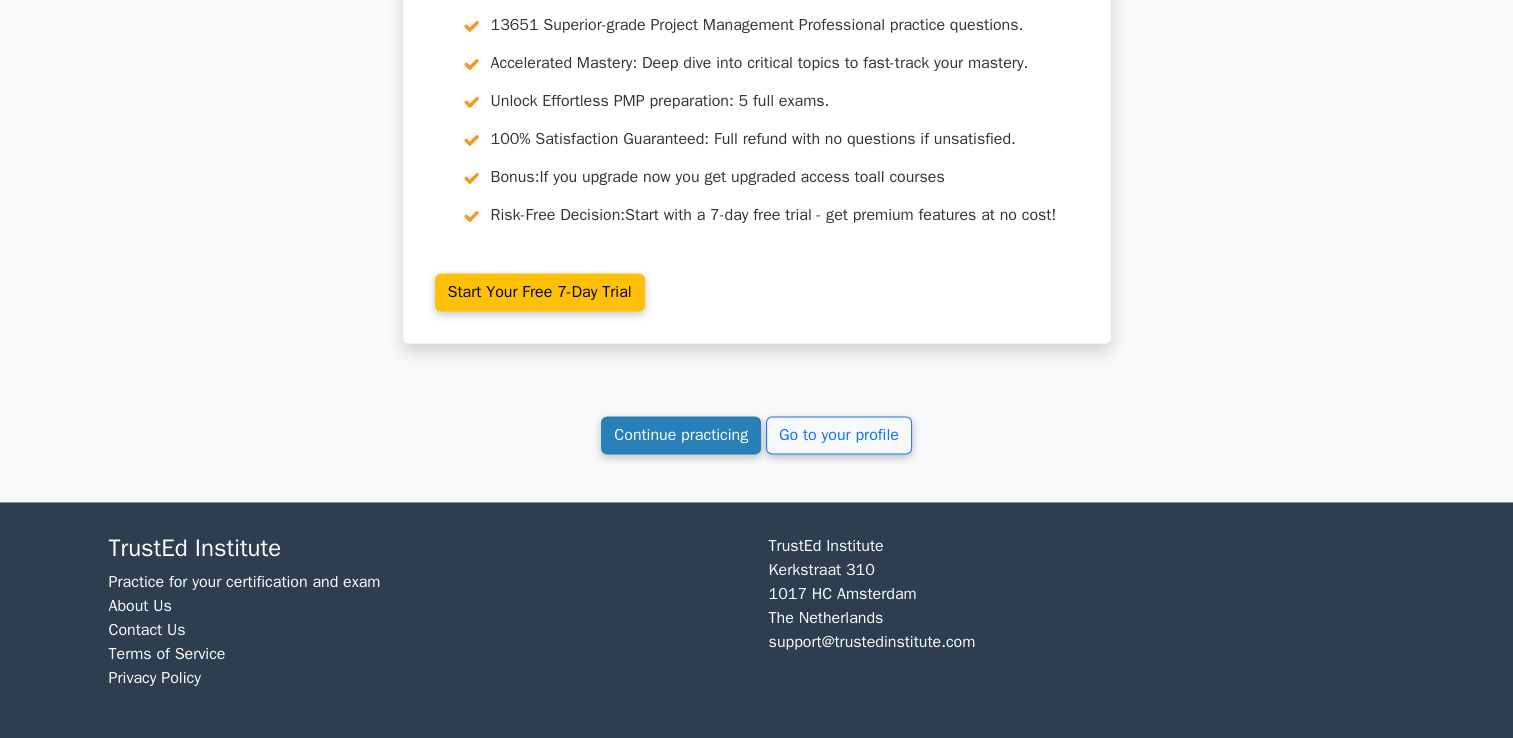 click on "Continue practicing" at bounding box center [681, 435] 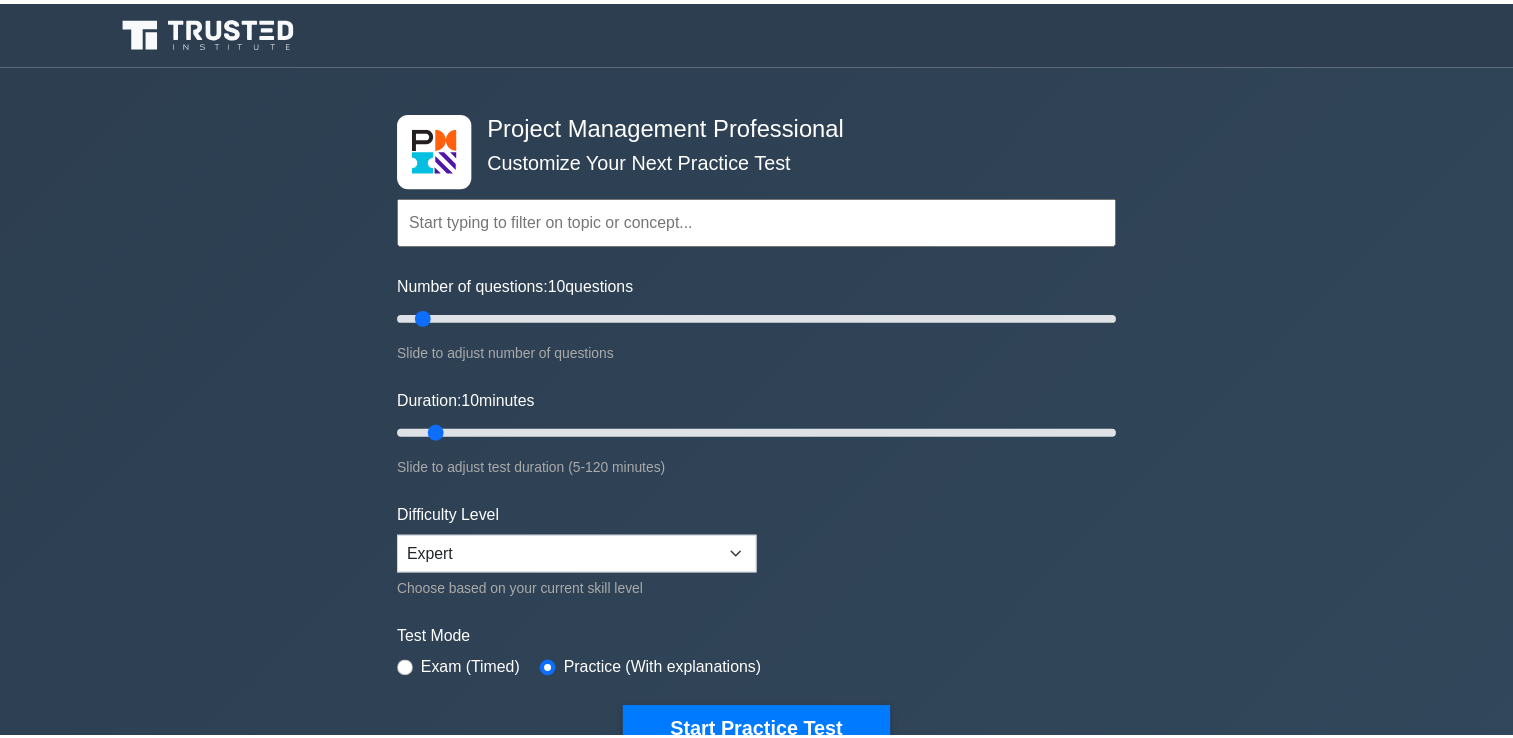 scroll, scrollTop: 0, scrollLeft: 0, axis: both 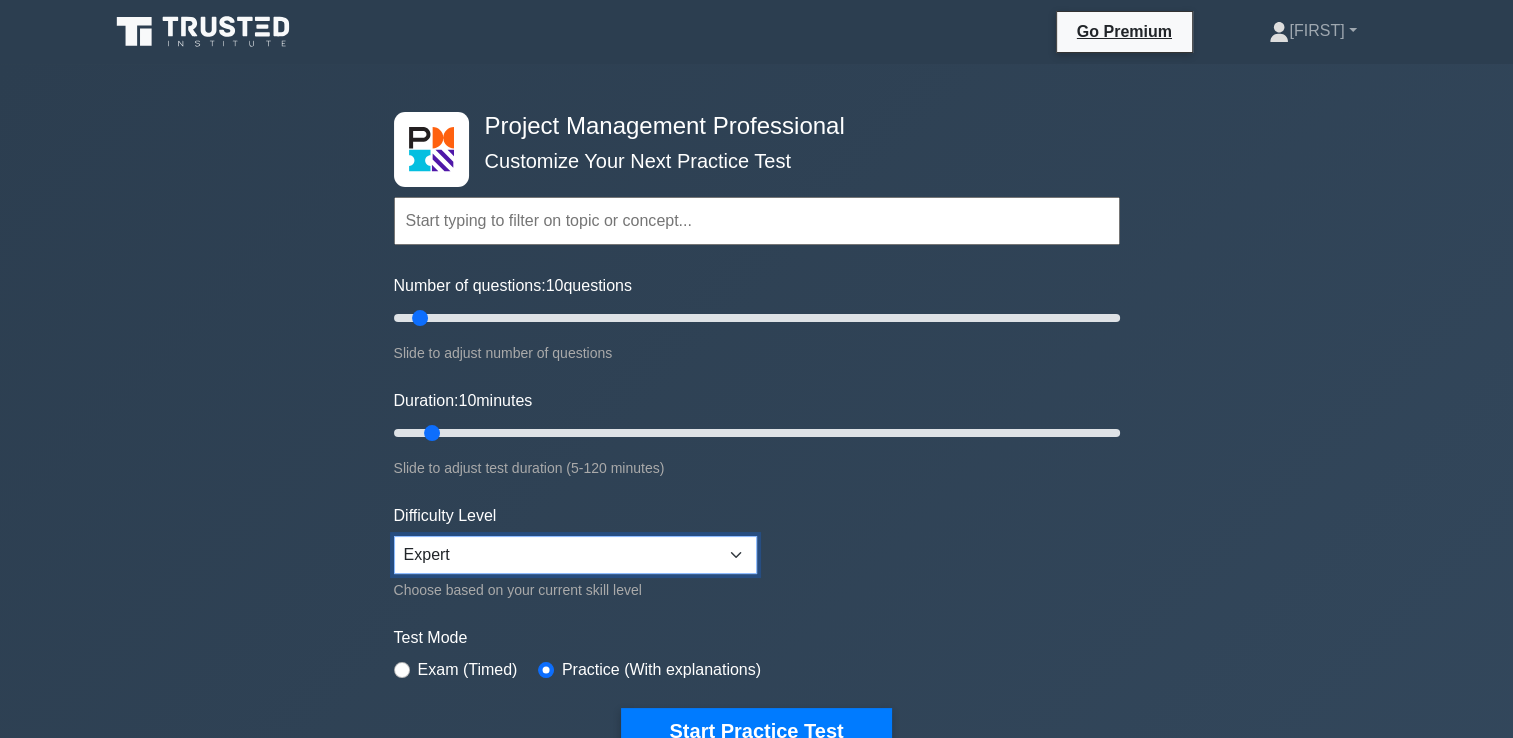 click on "Beginner
Intermediate
Expert" at bounding box center [575, 555] 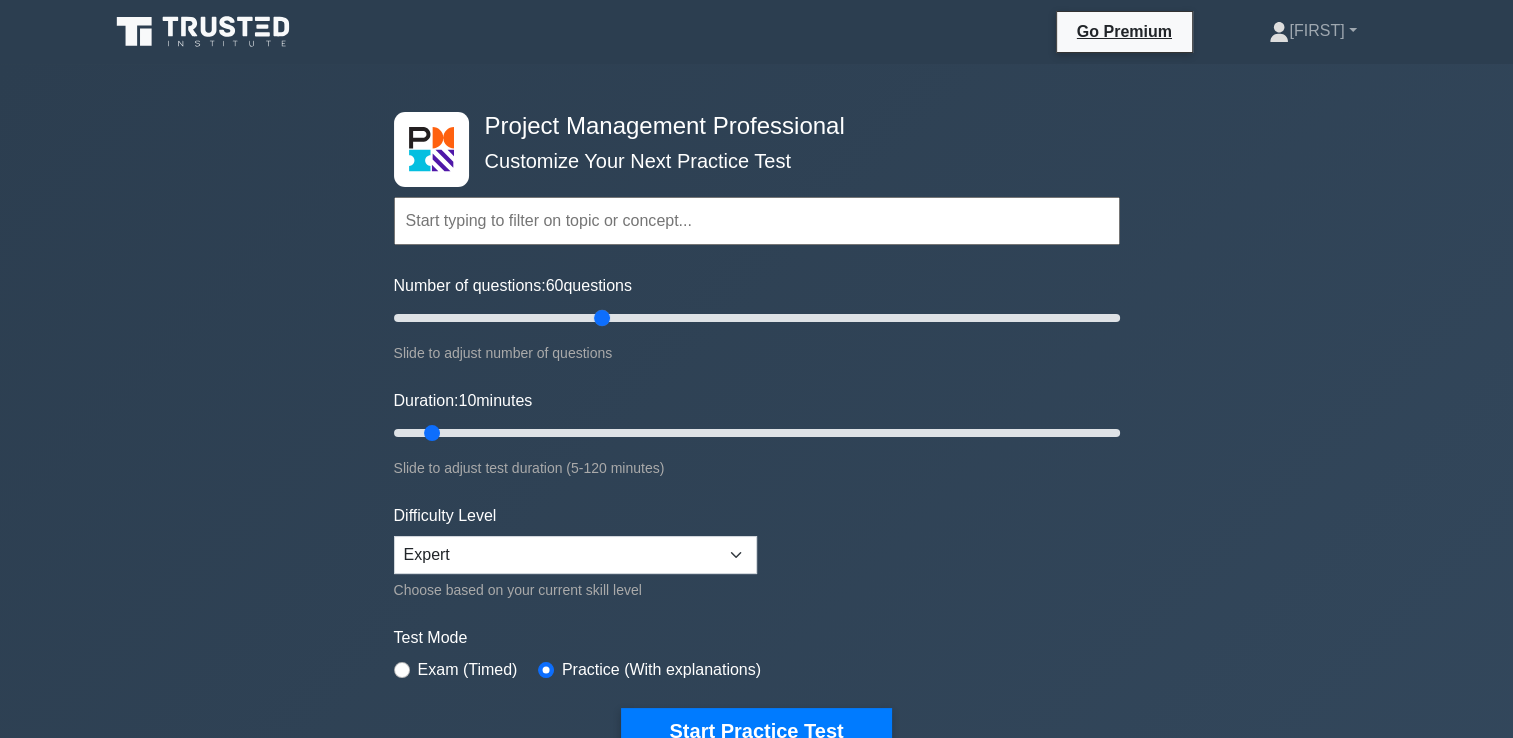 drag, startPoint x: 419, startPoint y: 318, endPoint x: 608, endPoint y: 323, distance: 189.06613 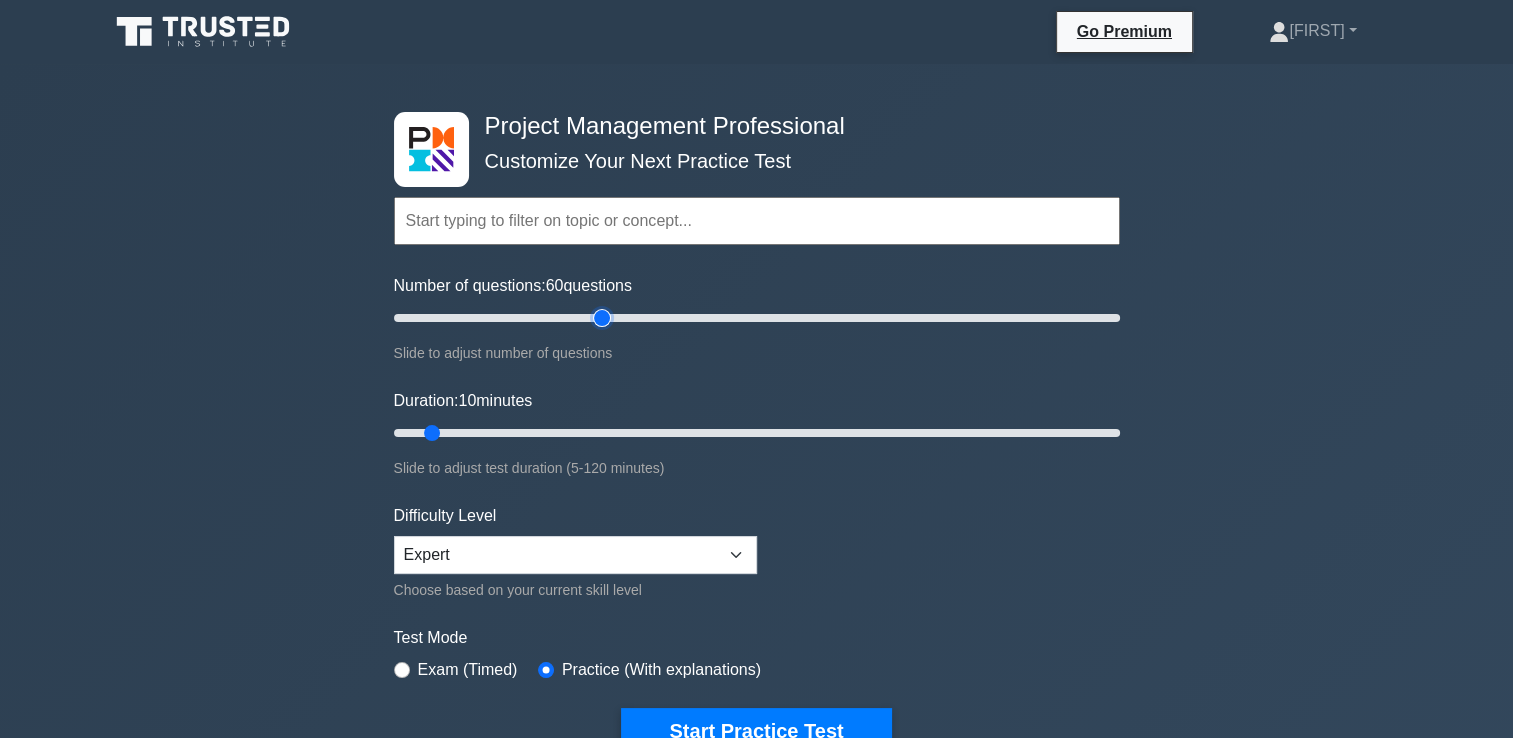 type on "60" 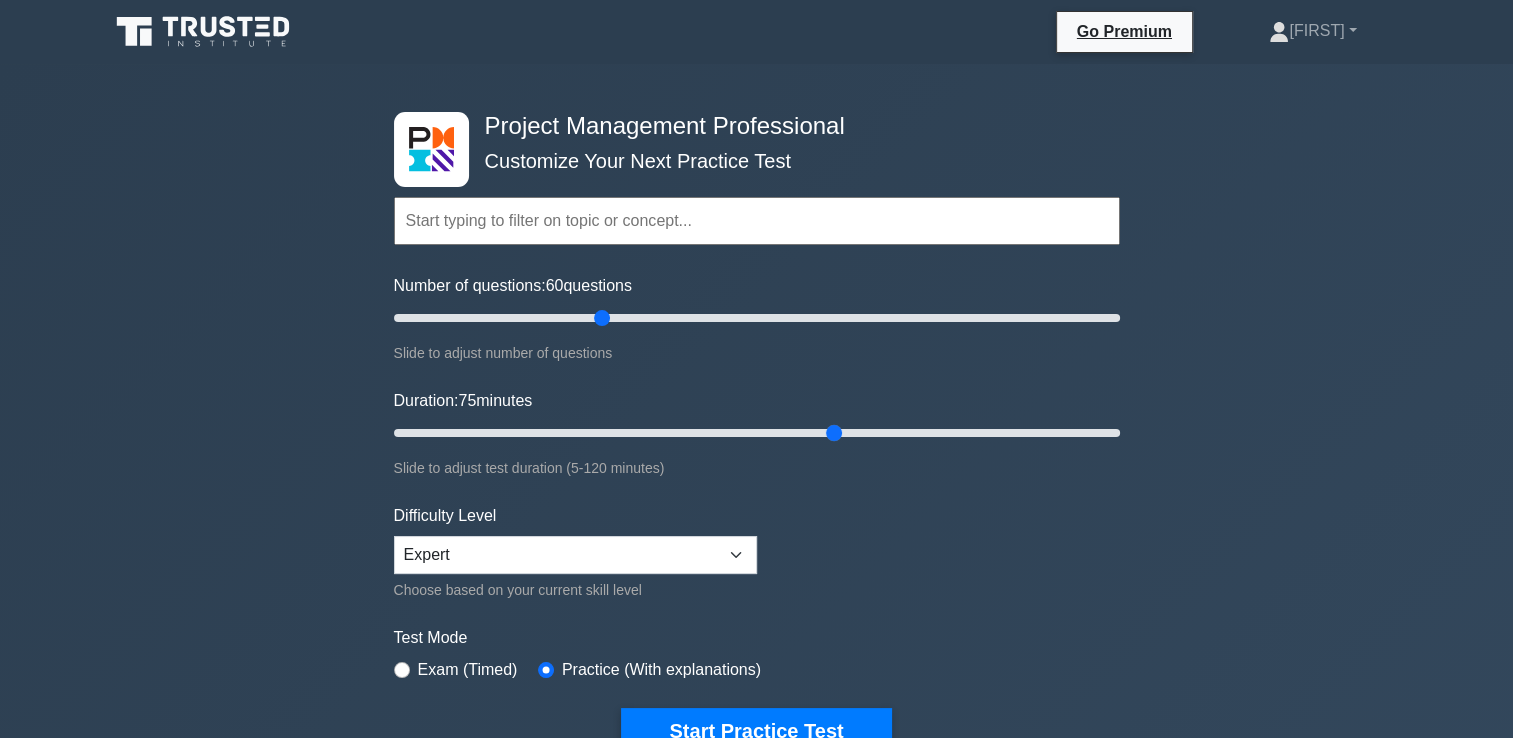 drag, startPoint x: 570, startPoint y: 426, endPoint x: 822, endPoint y: 428, distance: 252.00793 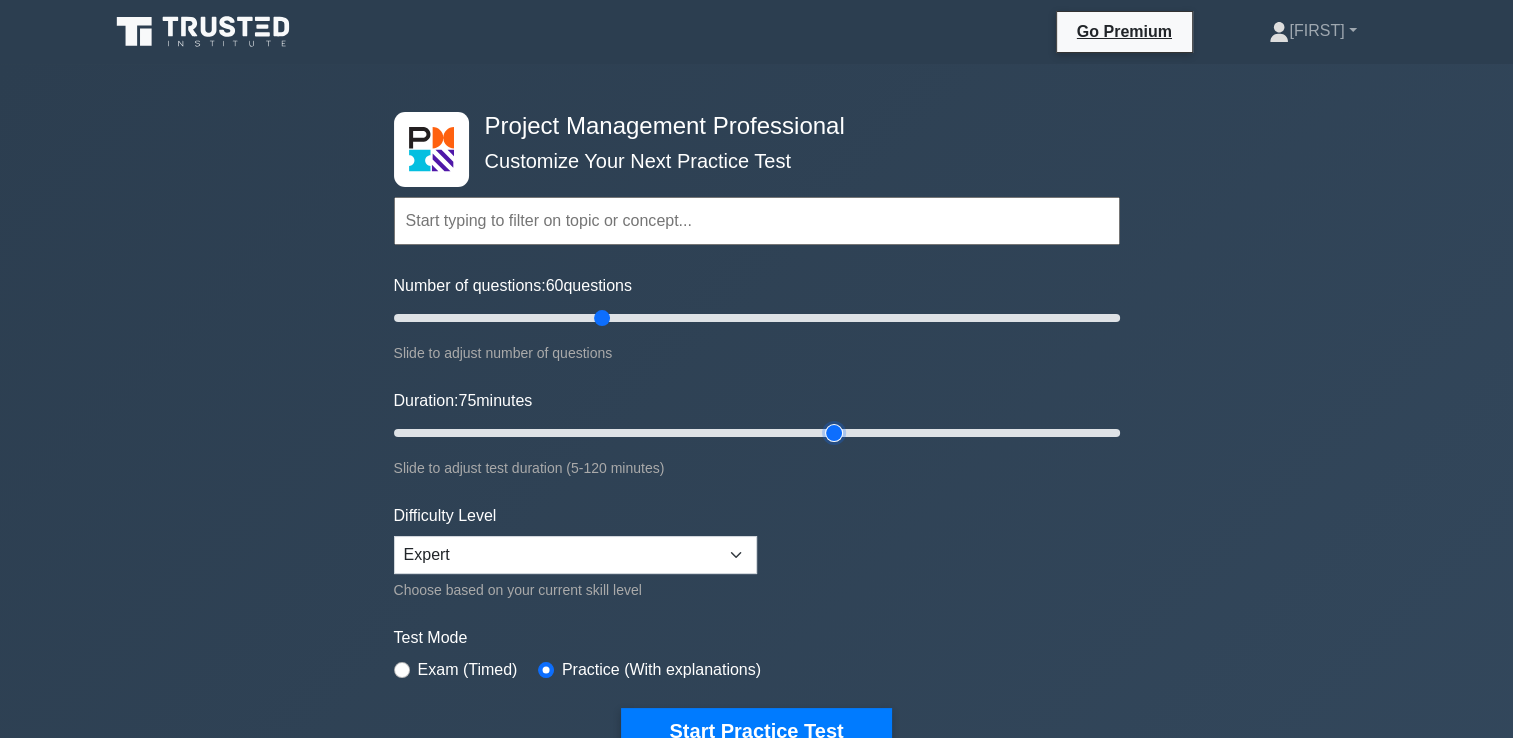 type on "75" 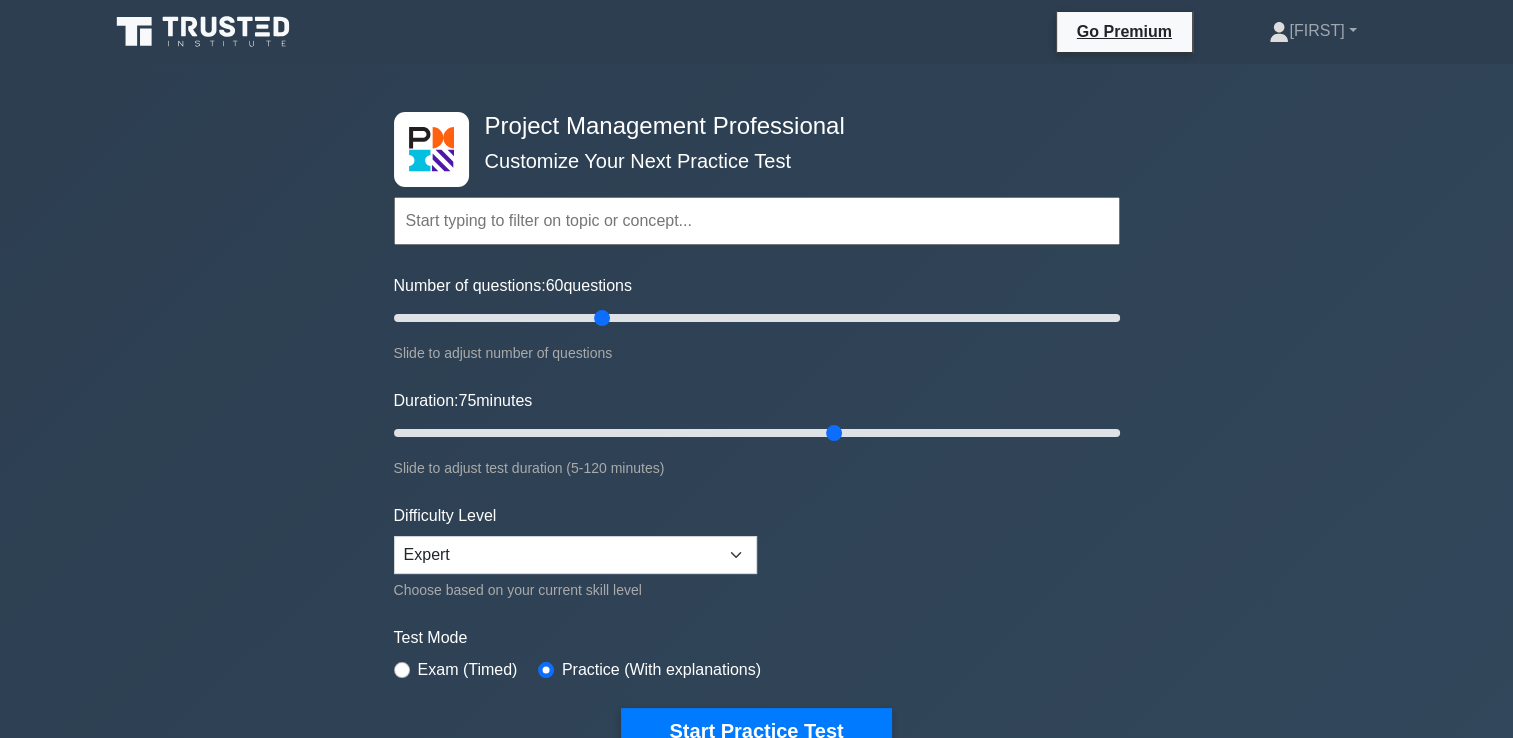 click on "Test Mode" at bounding box center [757, 638] 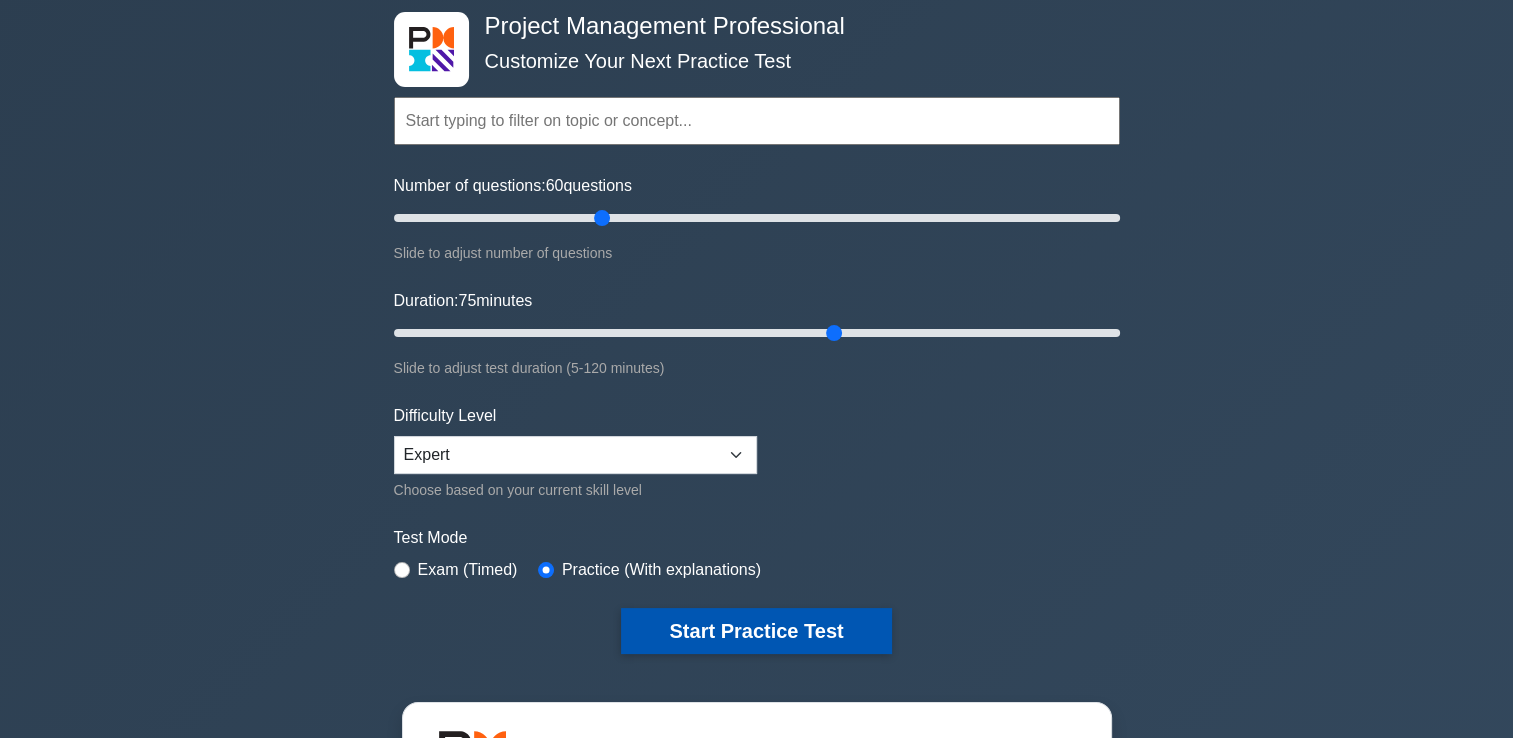click on "Start Practice Test" at bounding box center (756, 631) 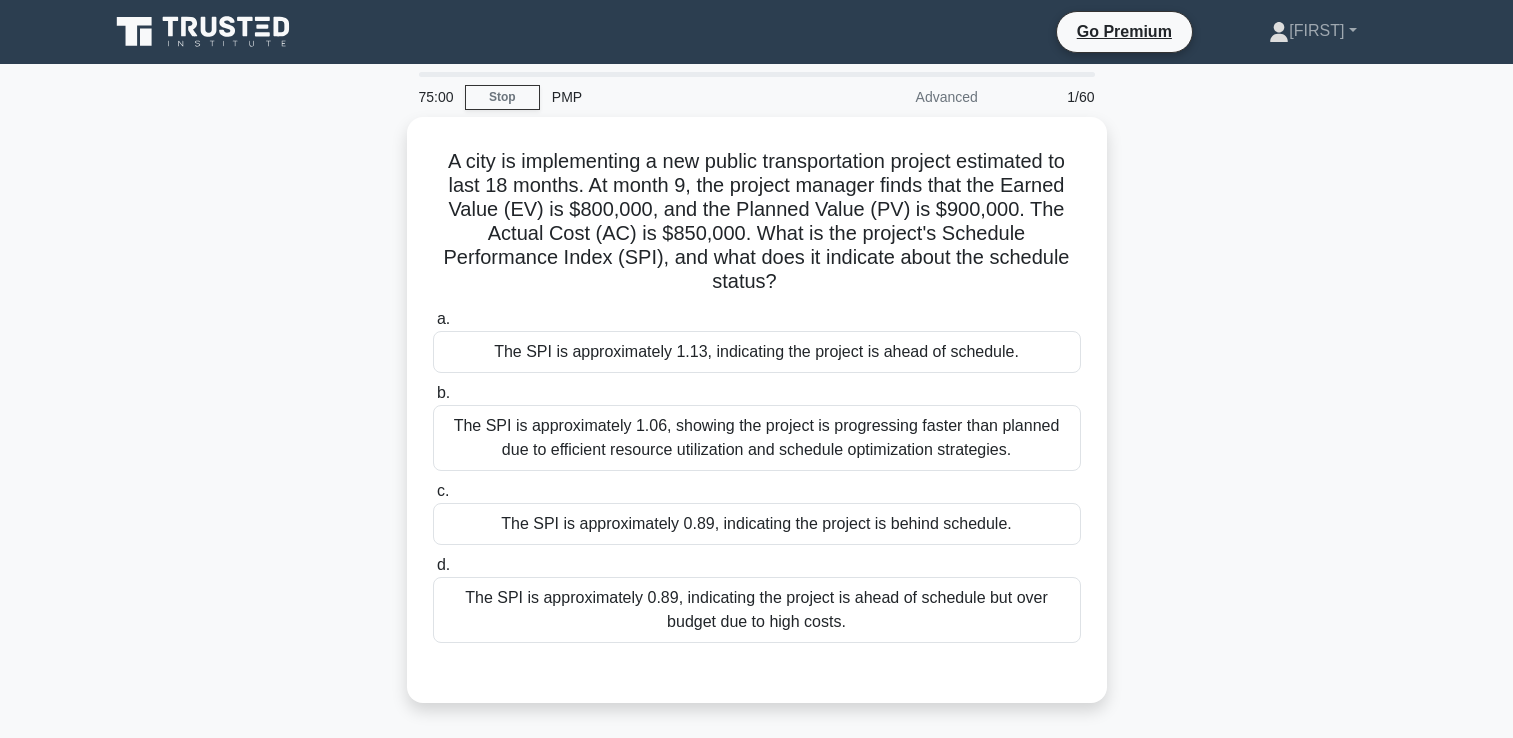 scroll, scrollTop: 0, scrollLeft: 0, axis: both 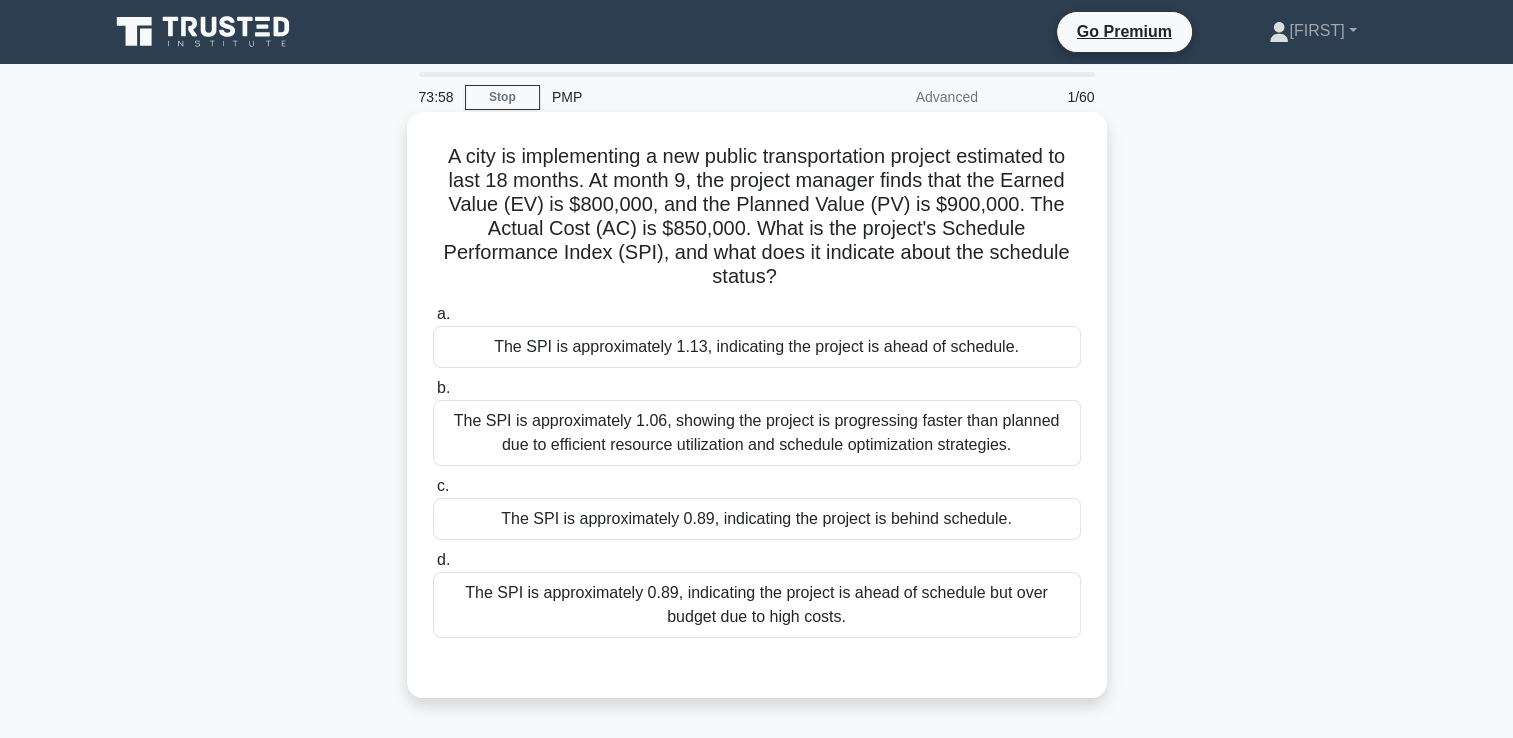 click on "The SPI is approximately 0.89, indicating the project is behind schedule." at bounding box center (757, 519) 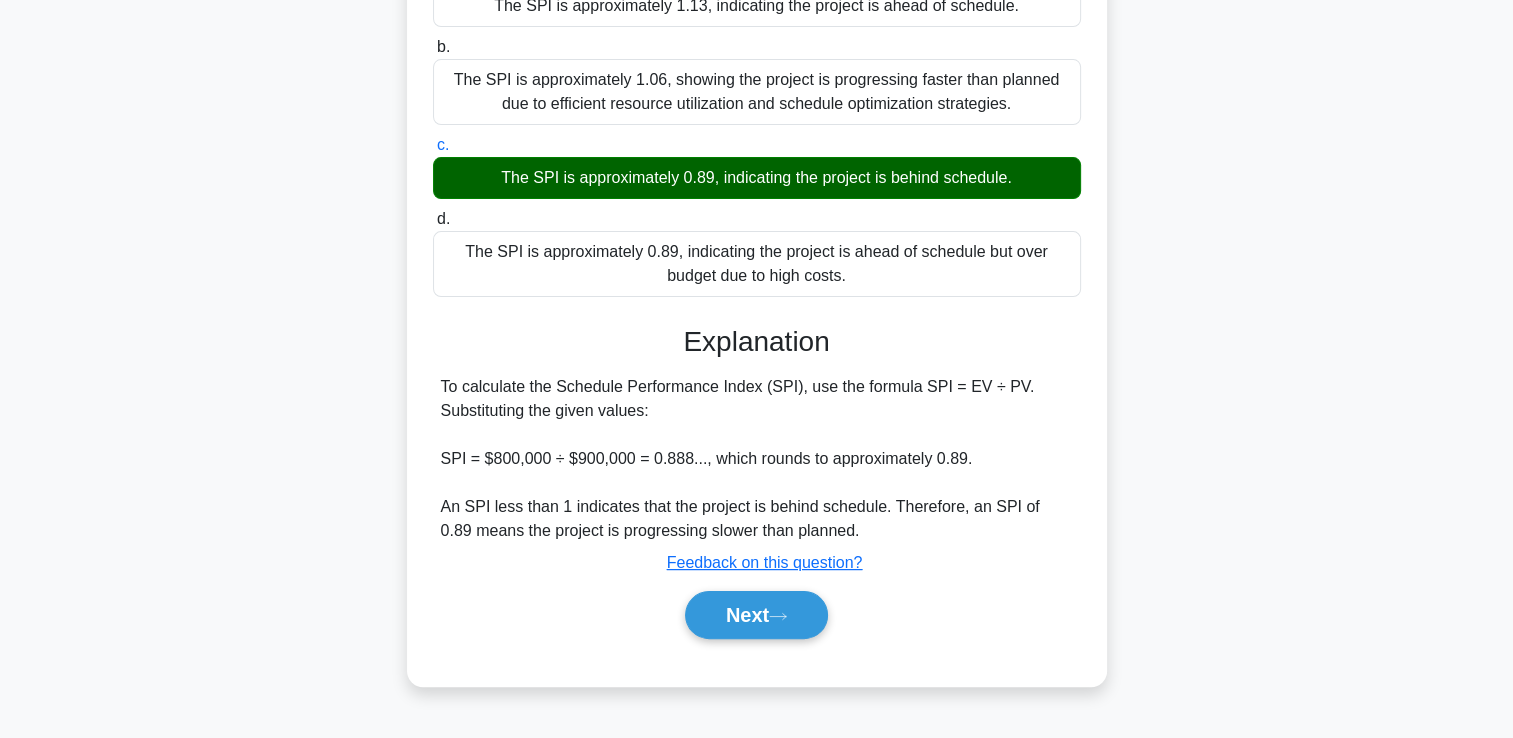 scroll, scrollTop: 342, scrollLeft: 0, axis: vertical 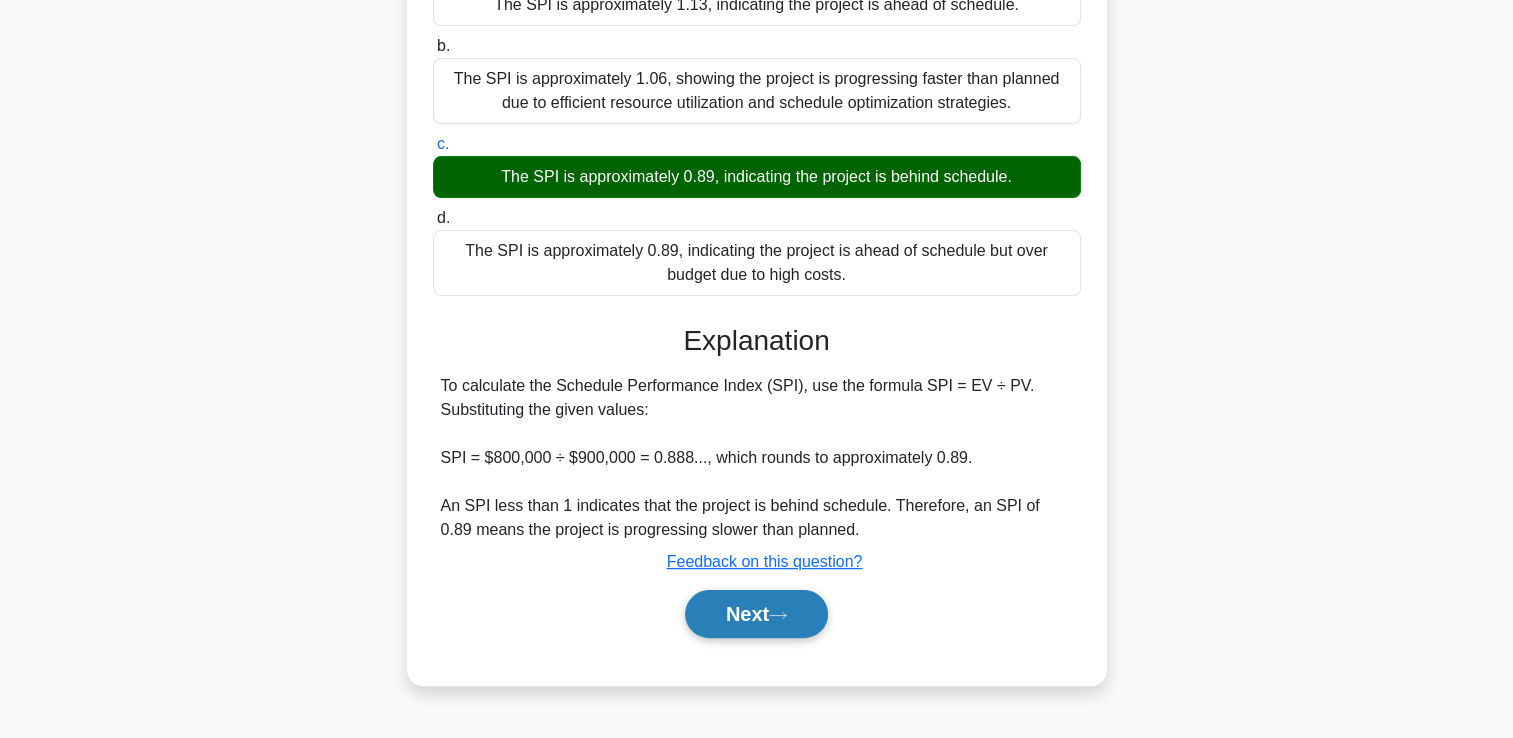click on "Next" at bounding box center (756, 614) 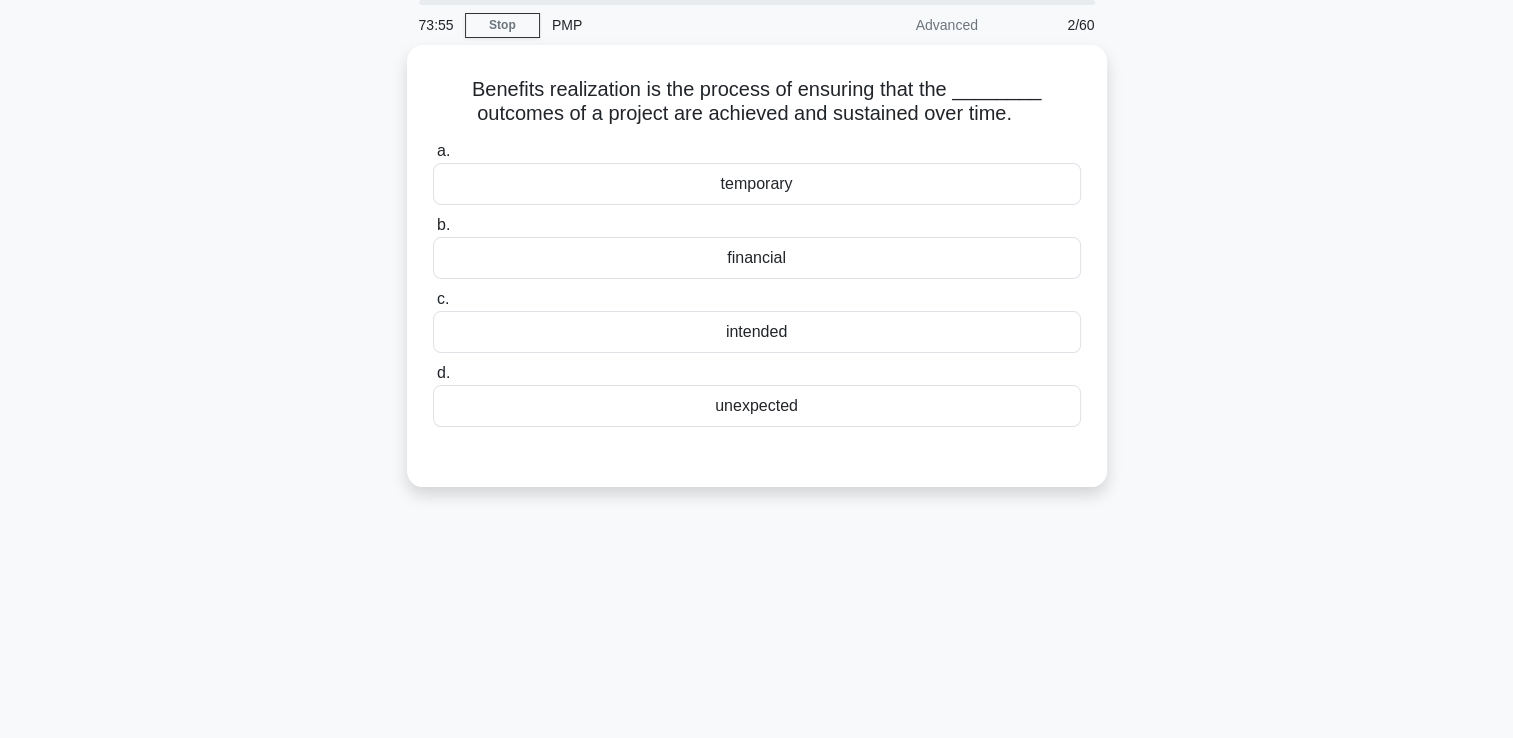 scroll, scrollTop: 42, scrollLeft: 0, axis: vertical 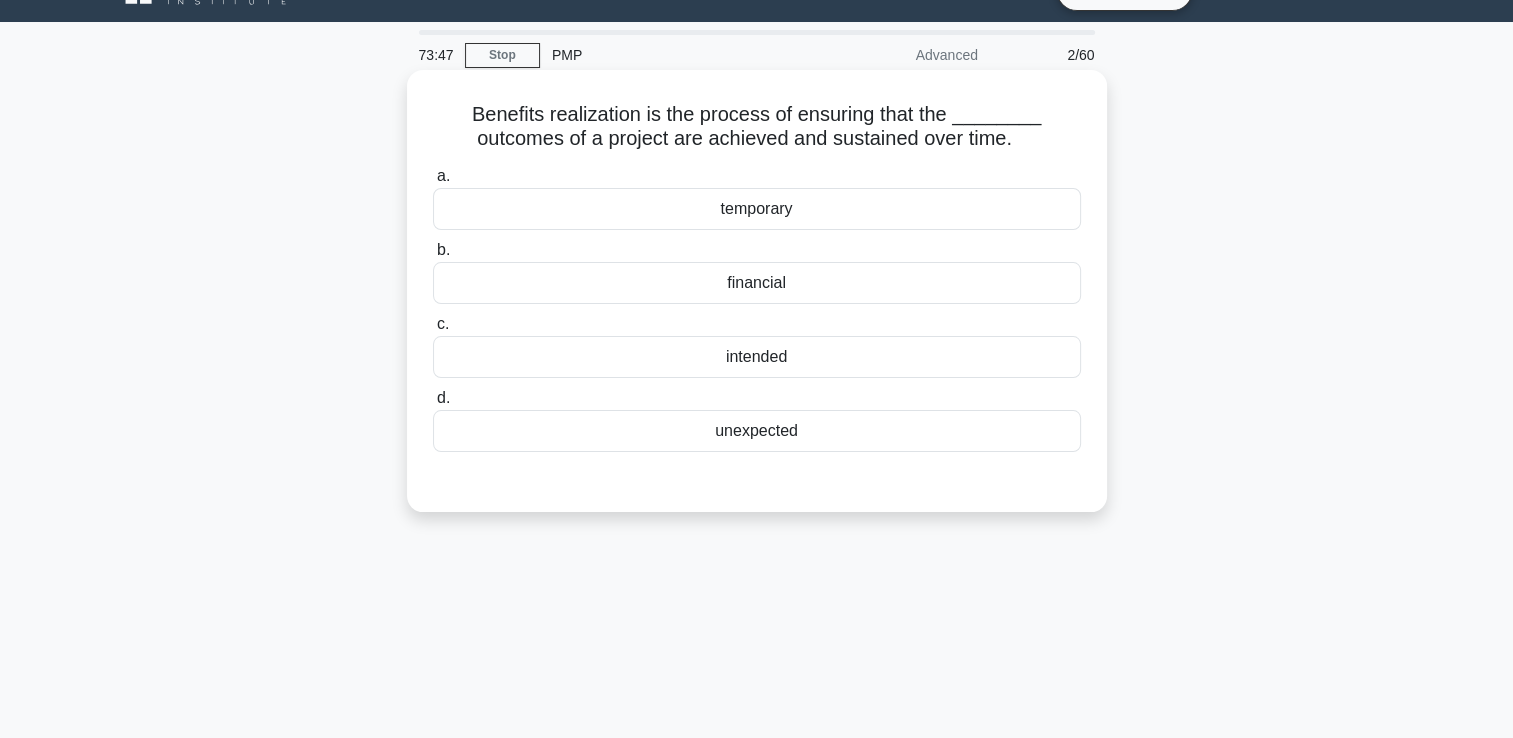click on "financial" at bounding box center [757, 283] 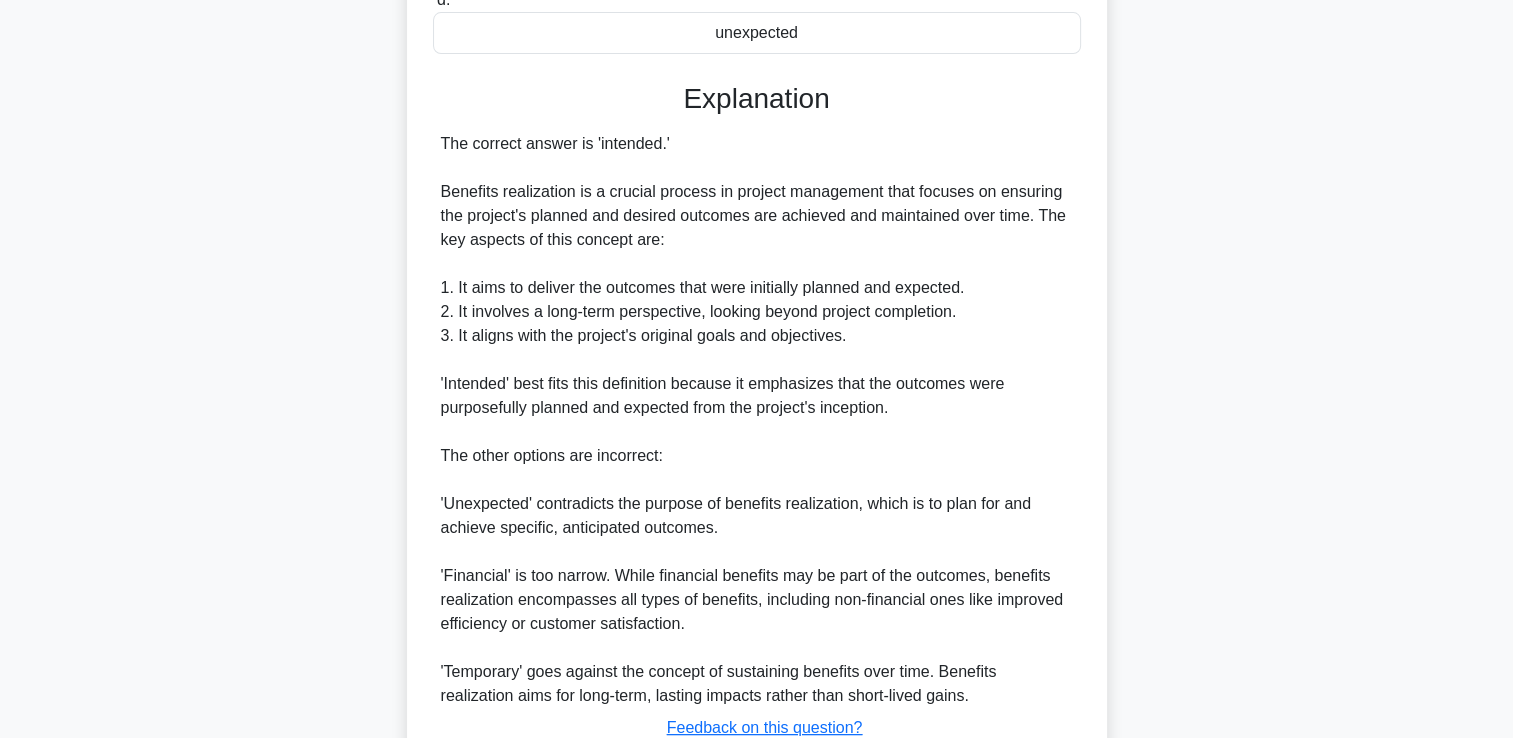 scroll, scrollTop: 591, scrollLeft: 0, axis: vertical 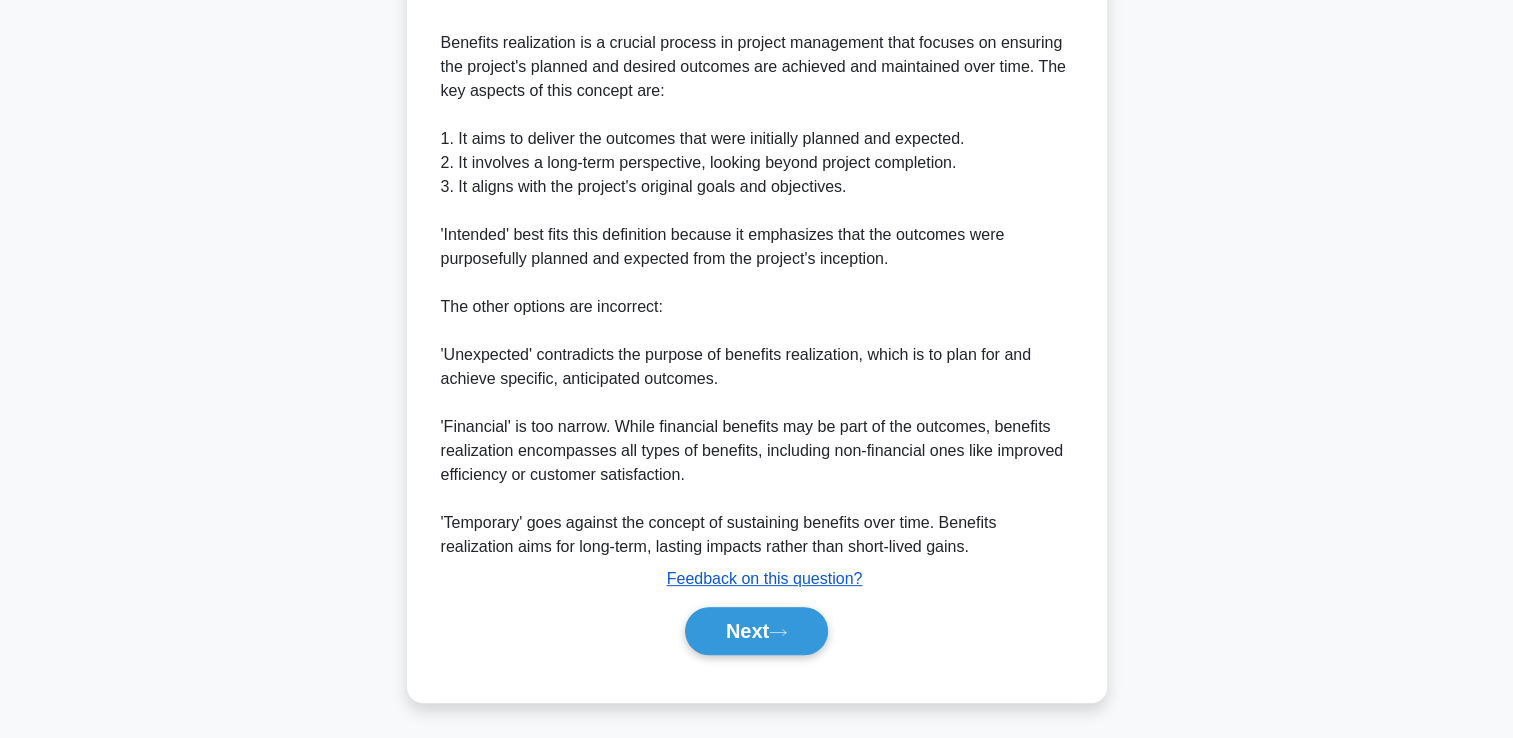 click on "Feedback on this question?" at bounding box center (765, 578) 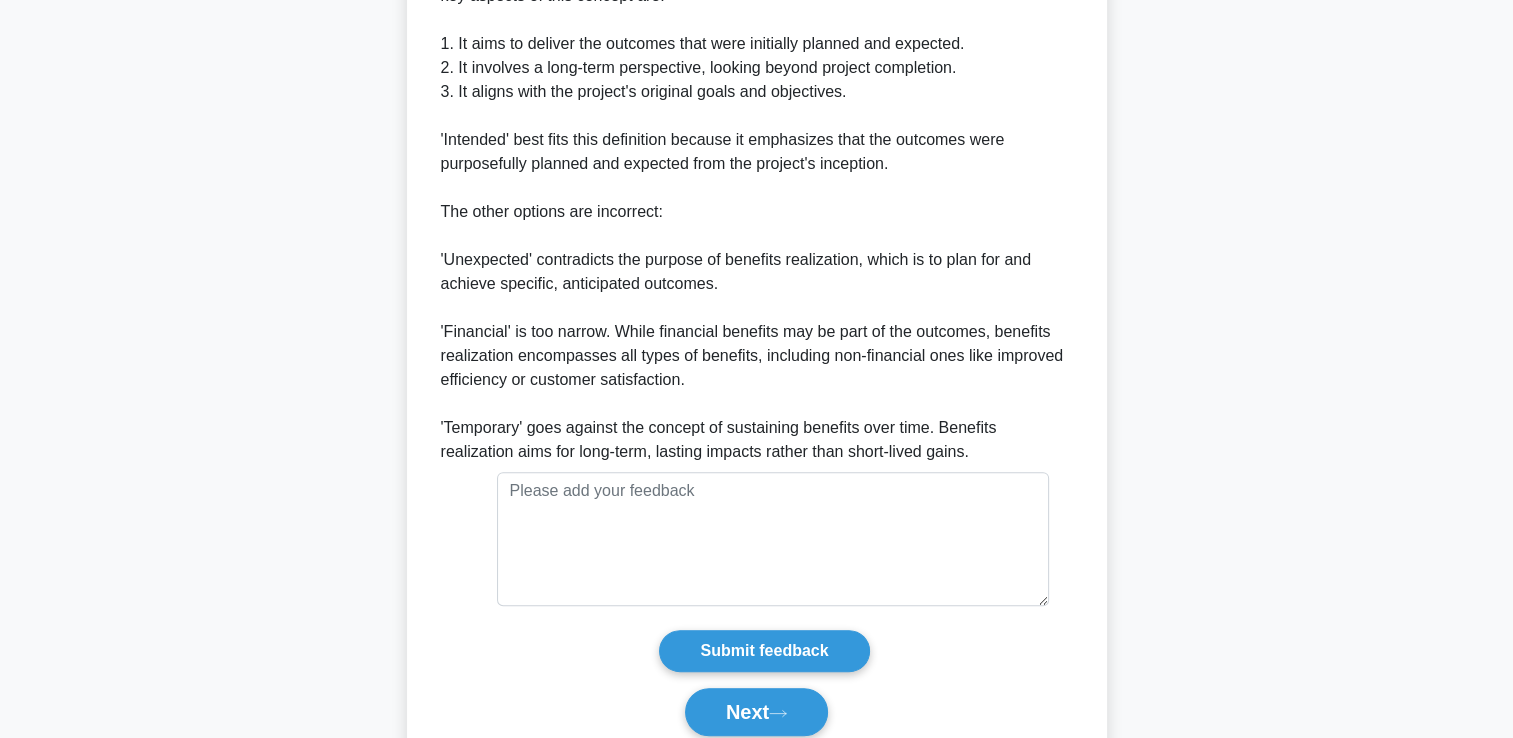 scroll, scrollTop: 766, scrollLeft: 0, axis: vertical 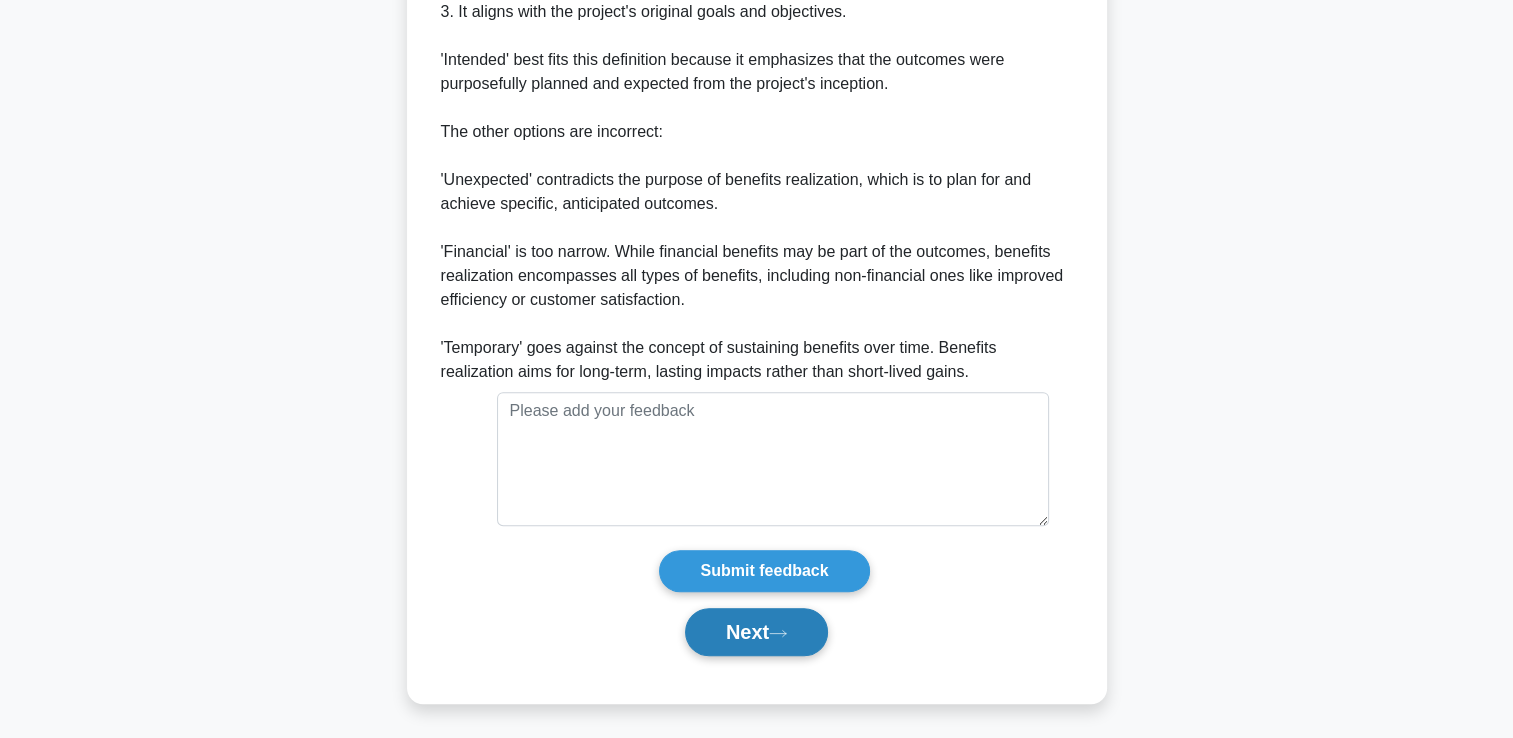 click on "Next" at bounding box center [756, 632] 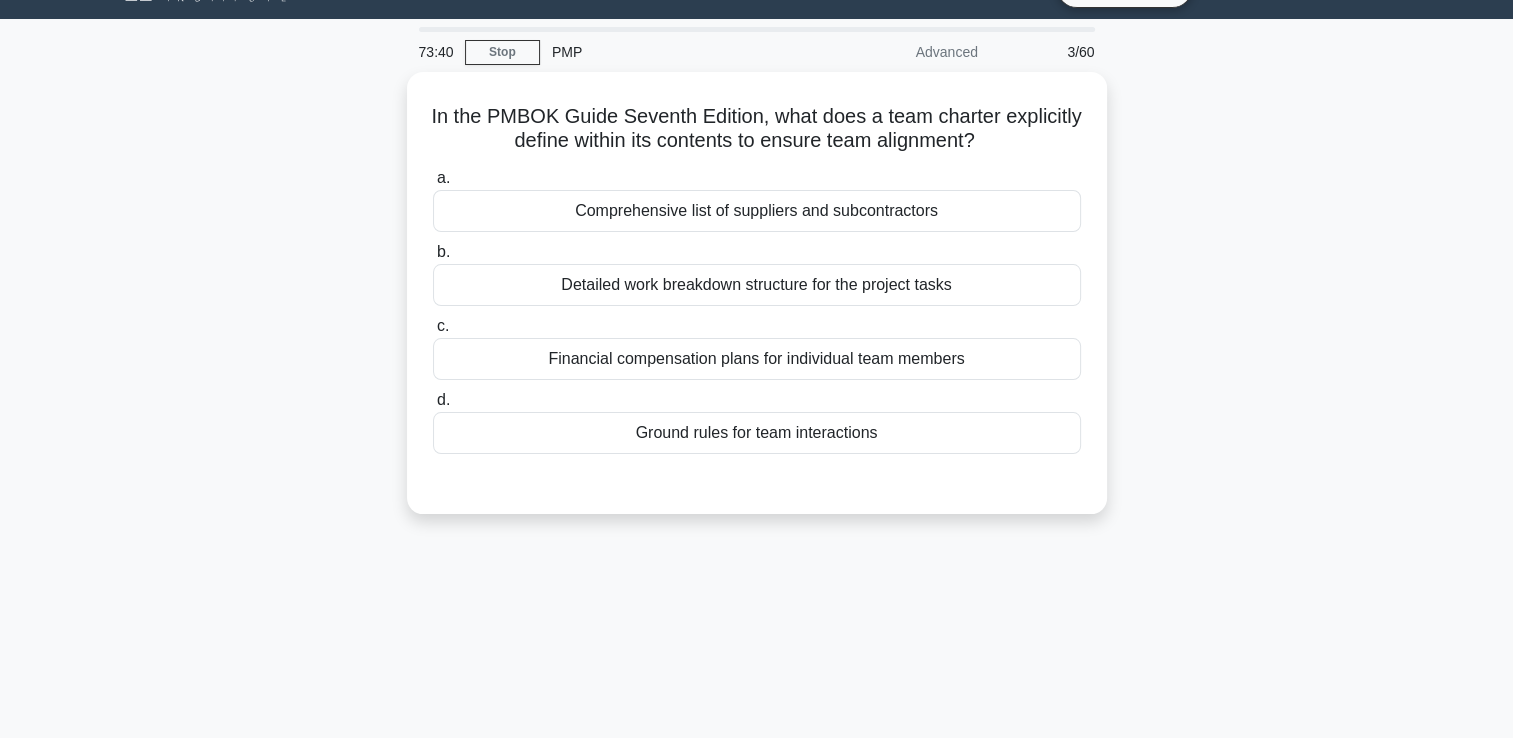 scroll, scrollTop: 42, scrollLeft: 0, axis: vertical 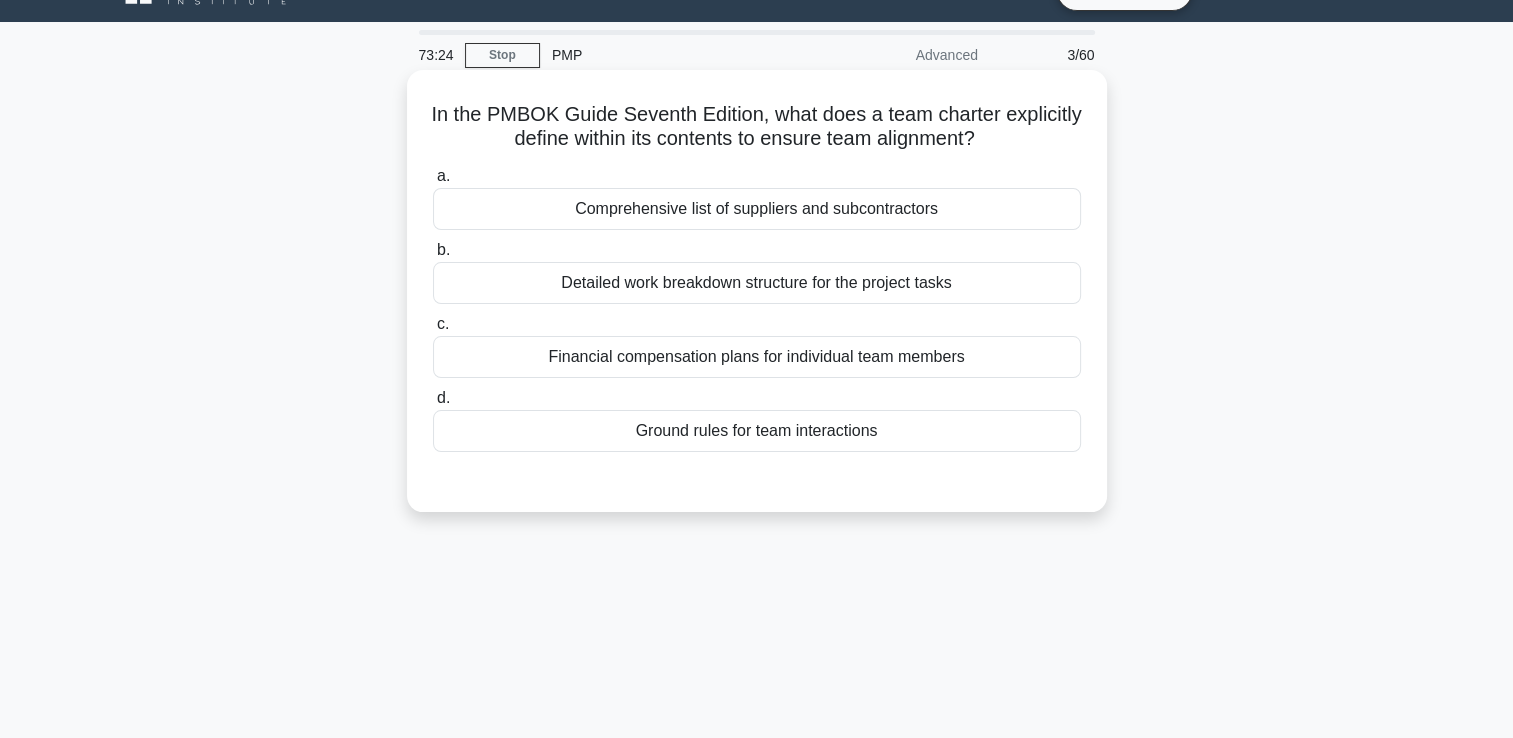 click on "Ground rules for team interactions" at bounding box center (757, 431) 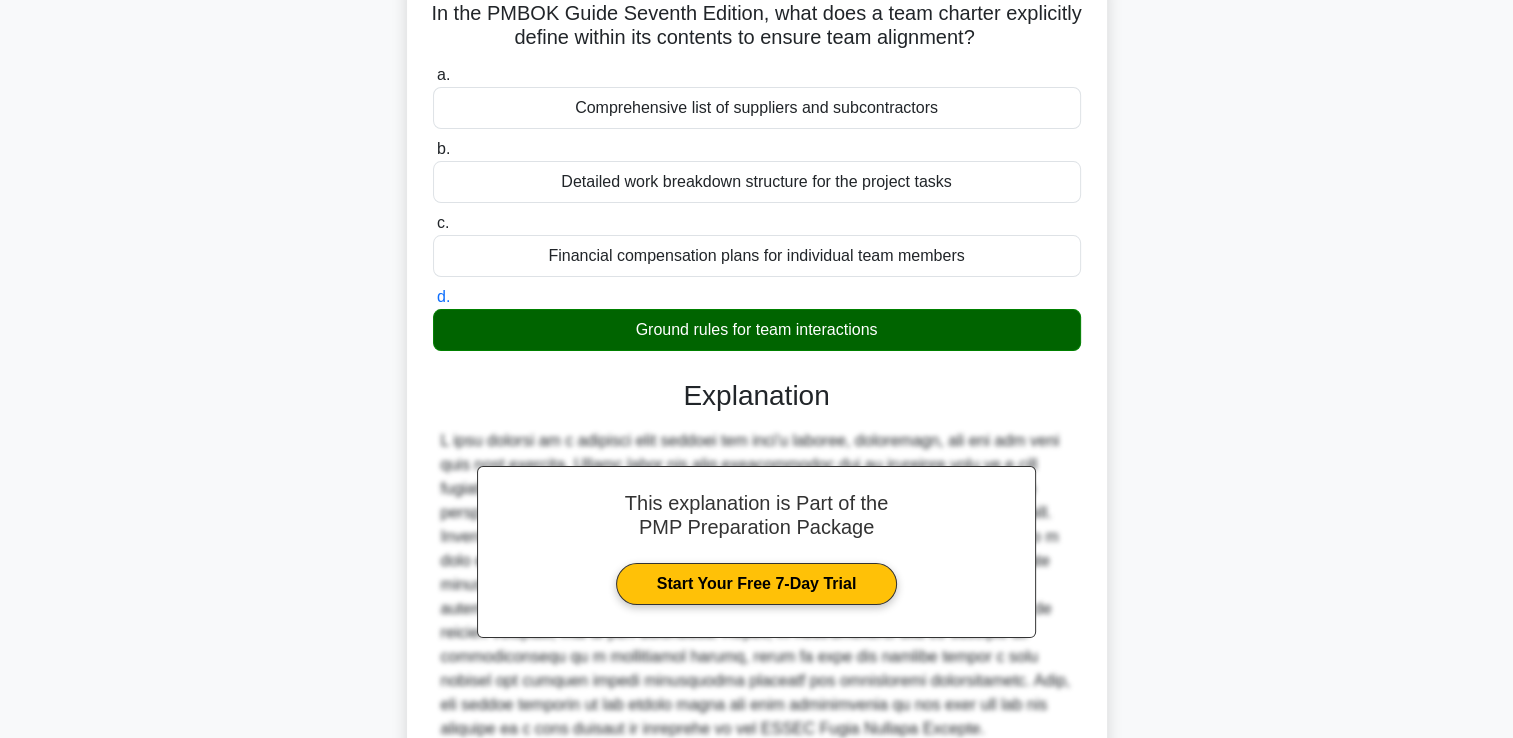 scroll, scrollTop: 342, scrollLeft: 0, axis: vertical 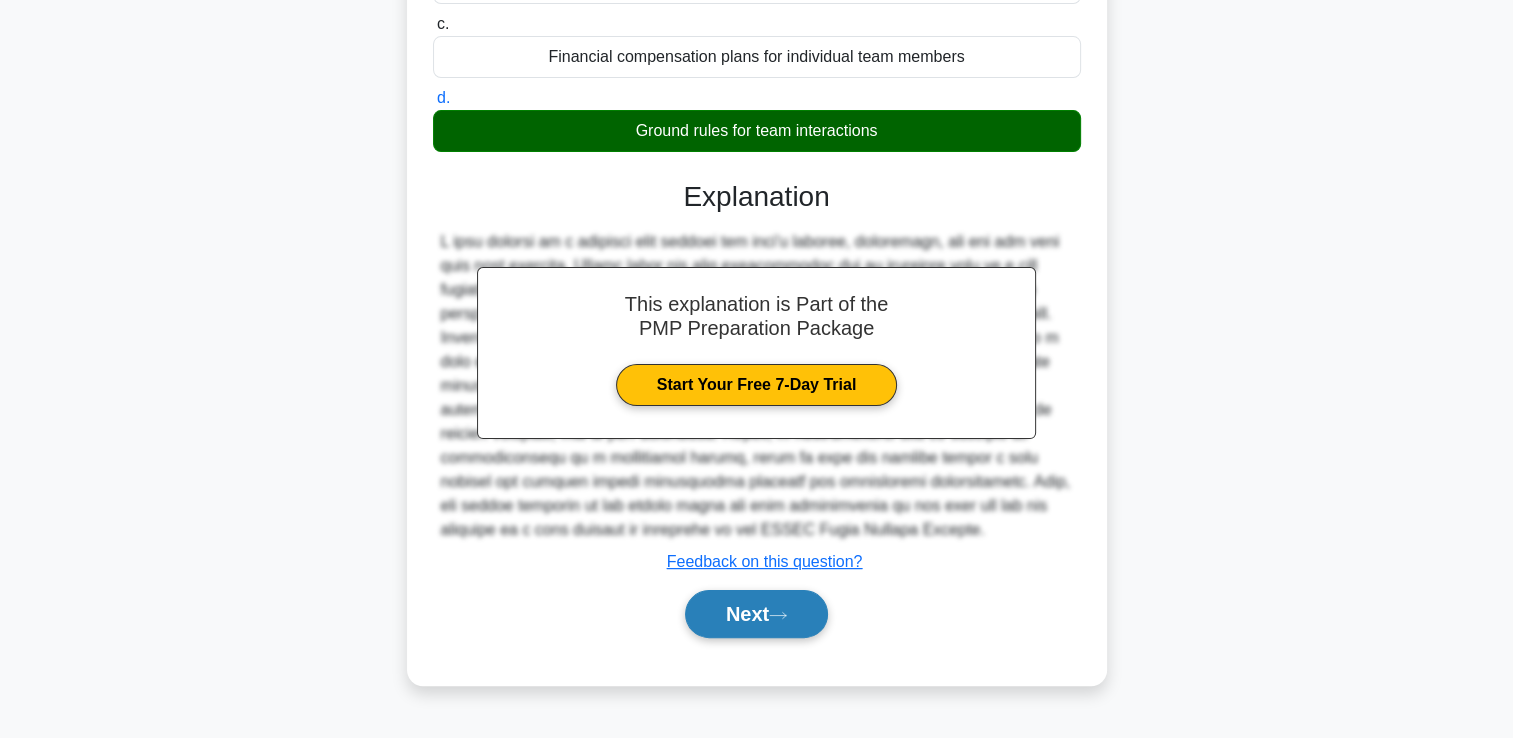 click 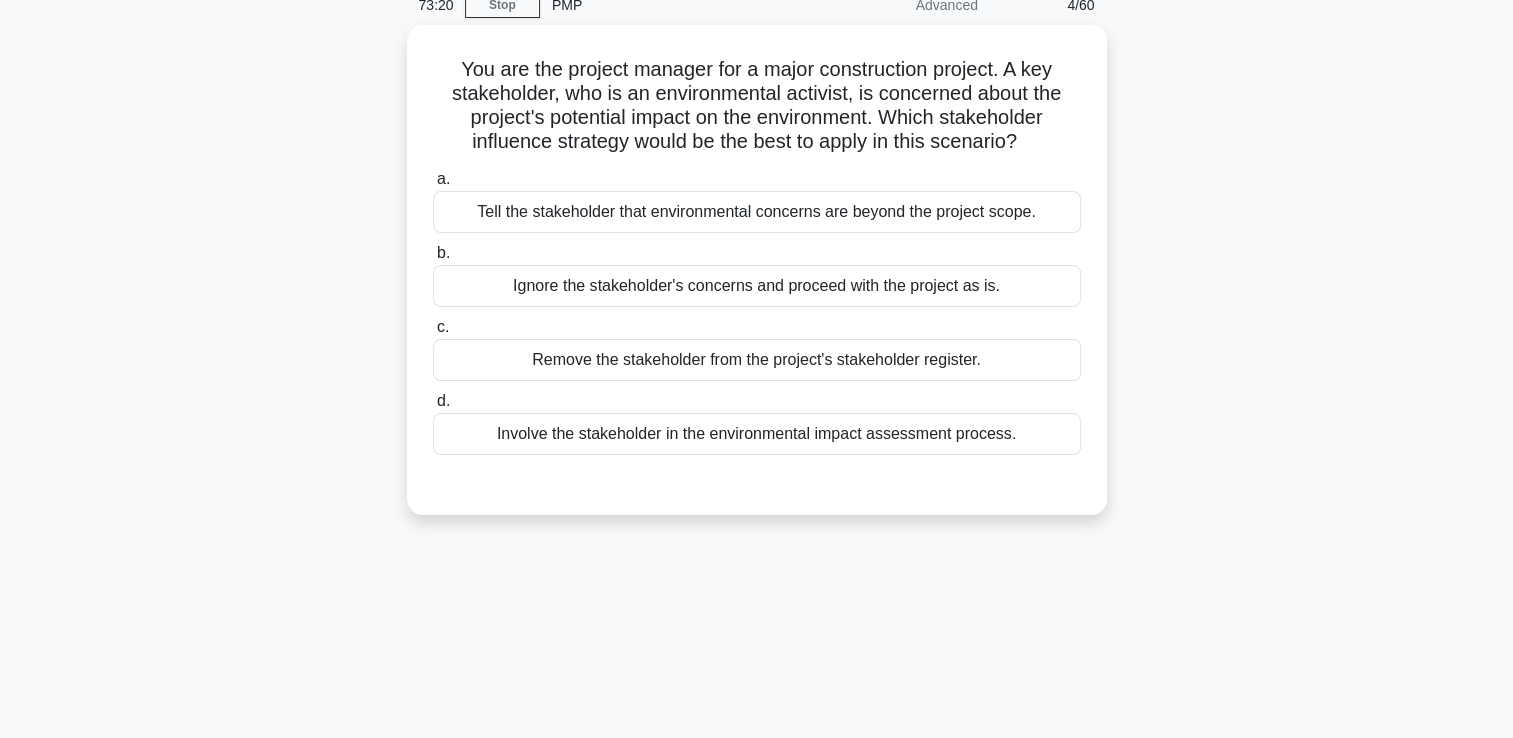 scroll, scrollTop: 0, scrollLeft: 0, axis: both 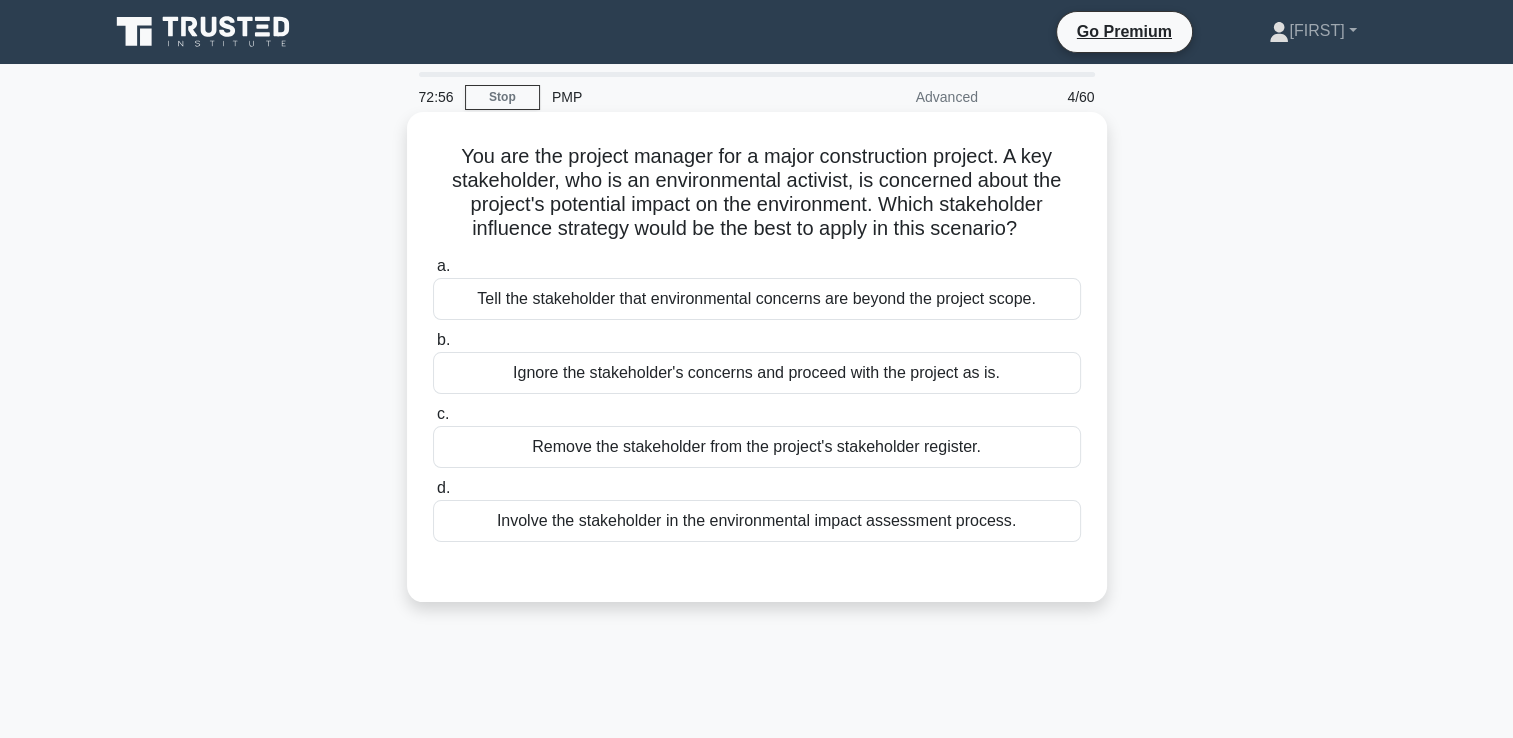 click on "Involve the stakeholder in the environmental impact assessment process." at bounding box center [757, 521] 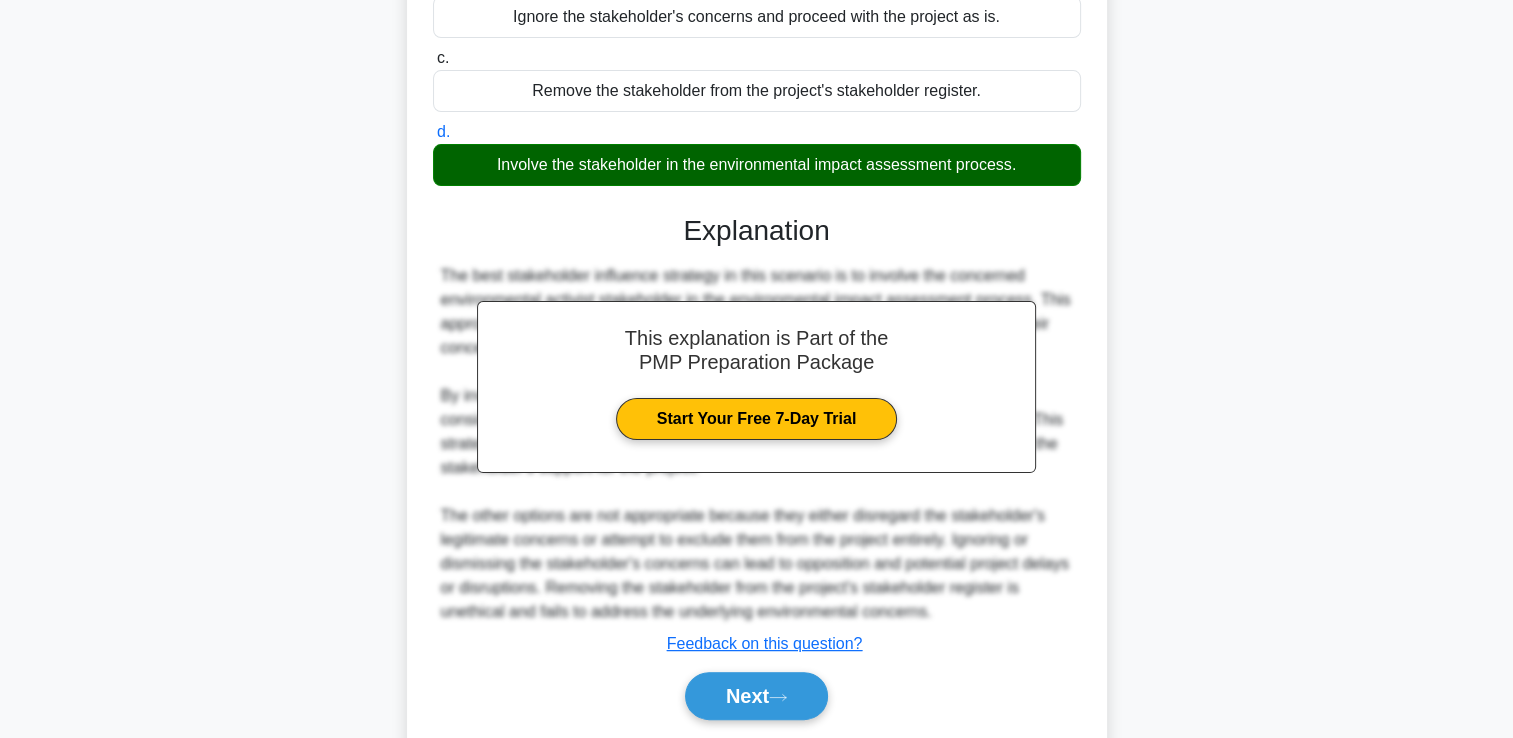 scroll, scrollTop: 400, scrollLeft: 0, axis: vertical 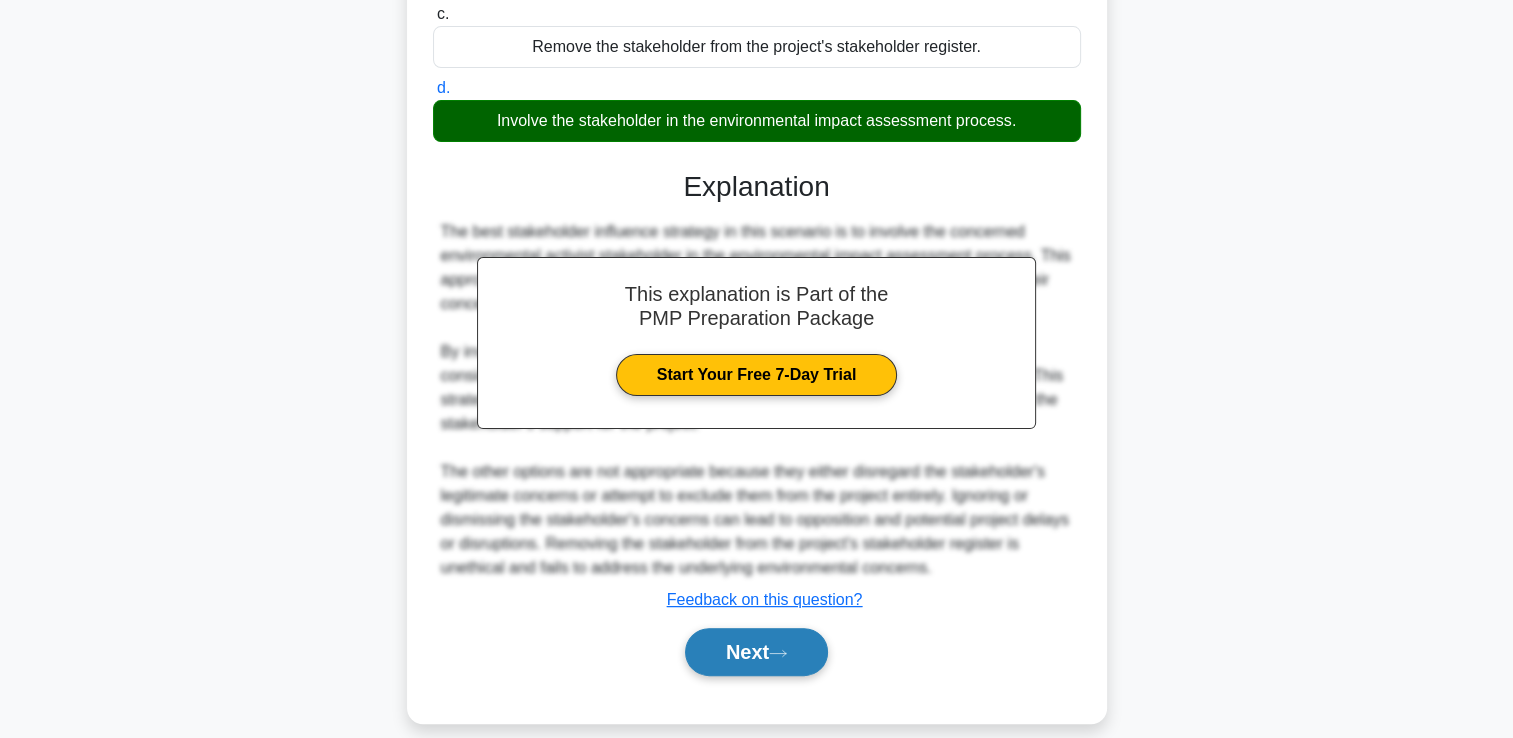 click on "Next" at bounding box center [756, 652] 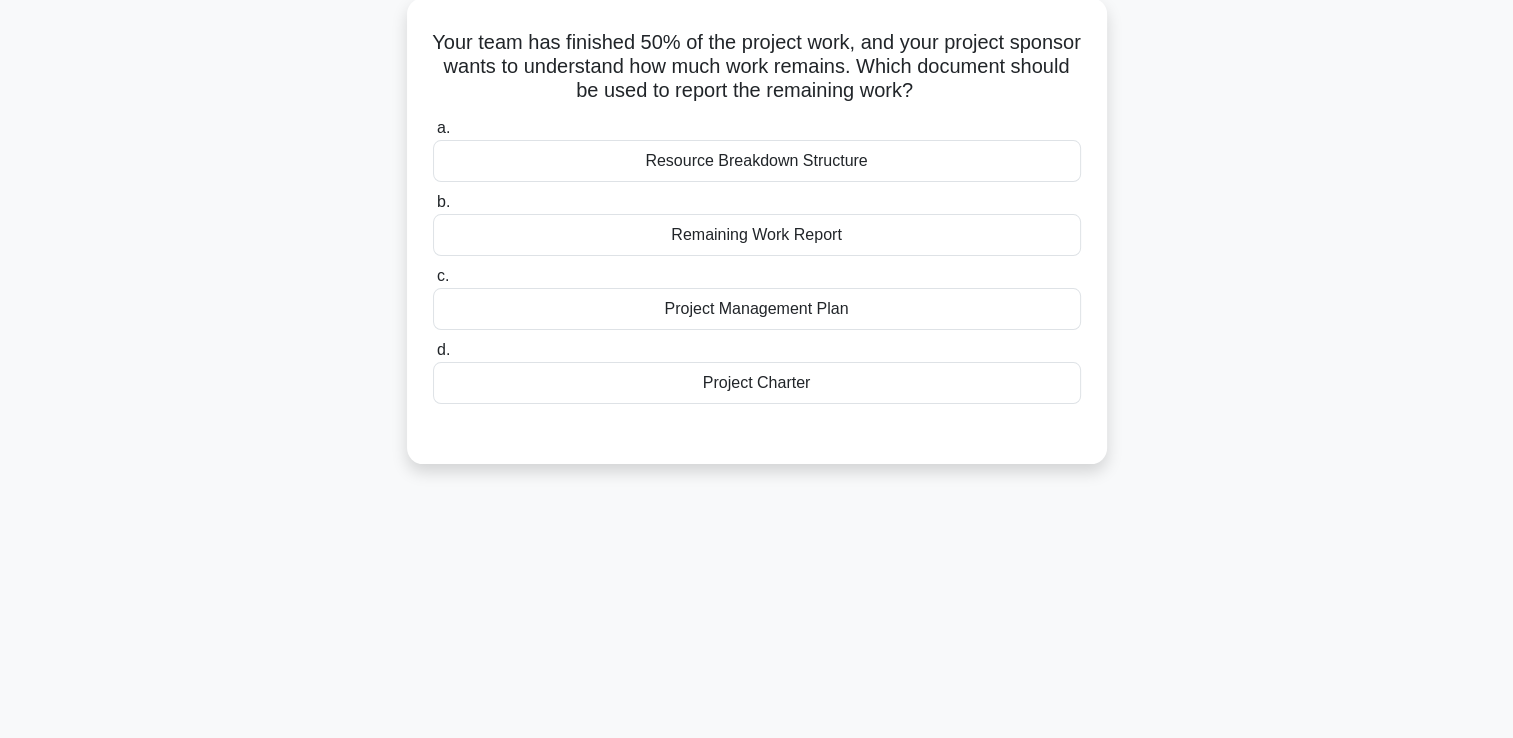 scroll, scrollTop: 42, scrollLeft: 0, axis: vertical 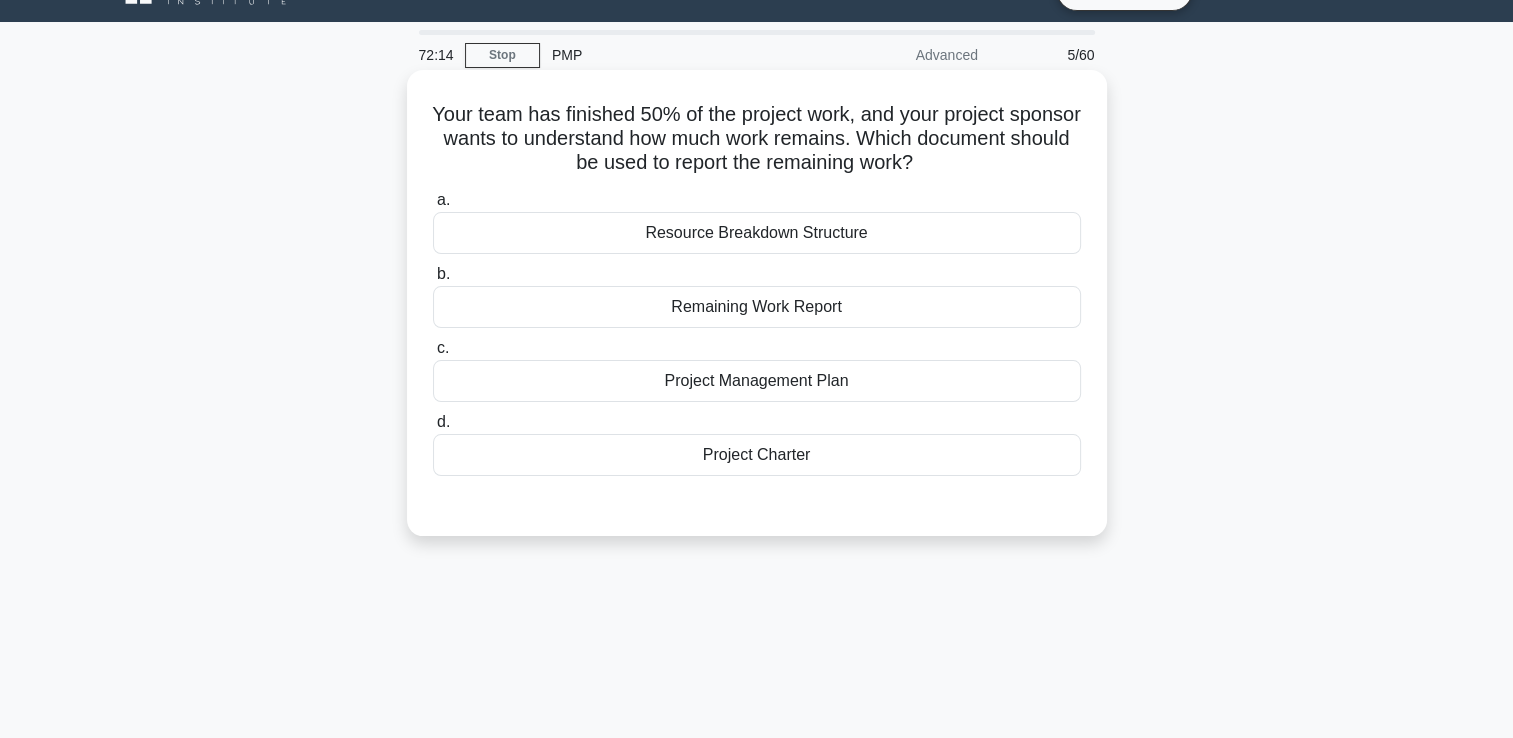 click on "Remaining Work Report" at bounding box center [757, 307] 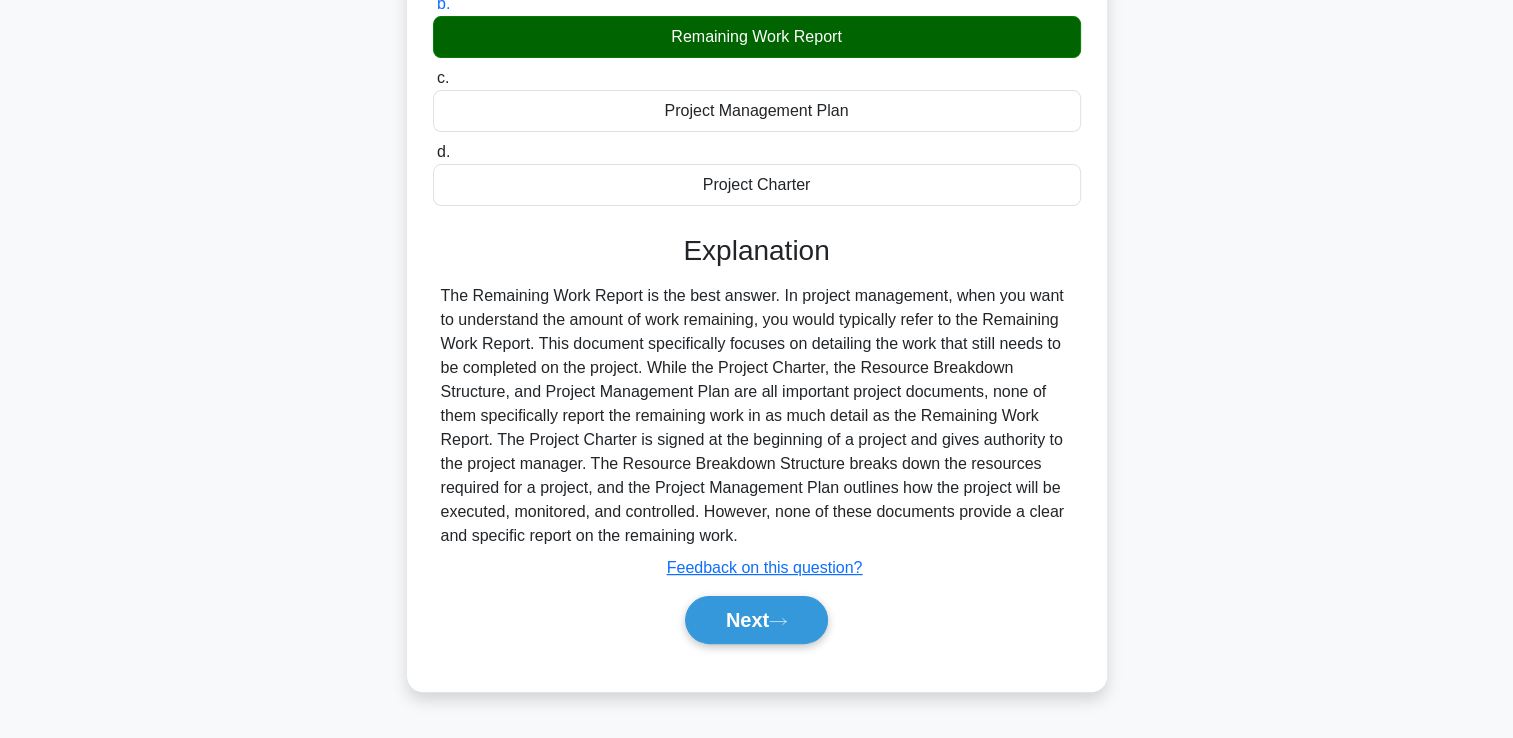 scroll, scrollTop: 342, scrollLeft: 0, axis: vertical 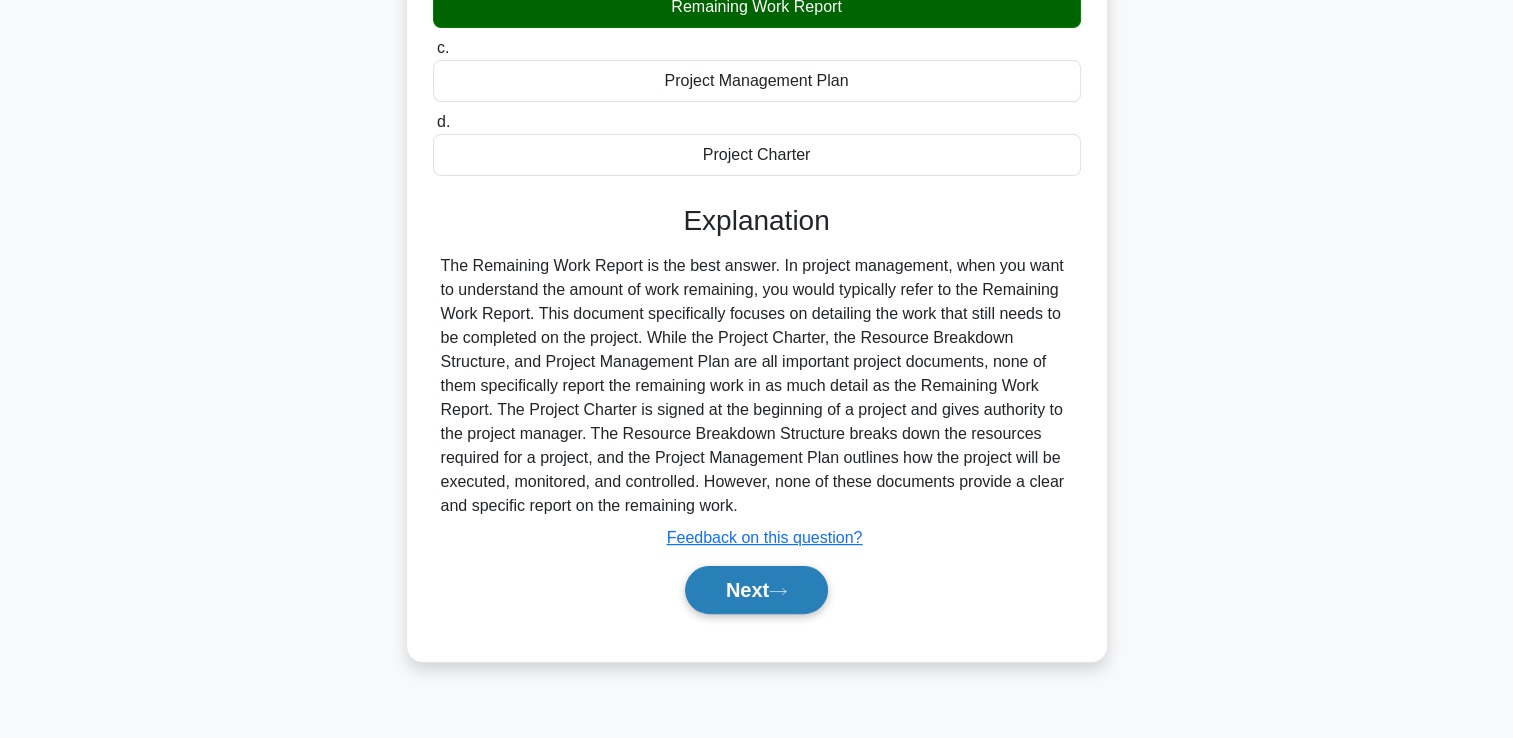 click on "Next" at bounding box center (756, 590) 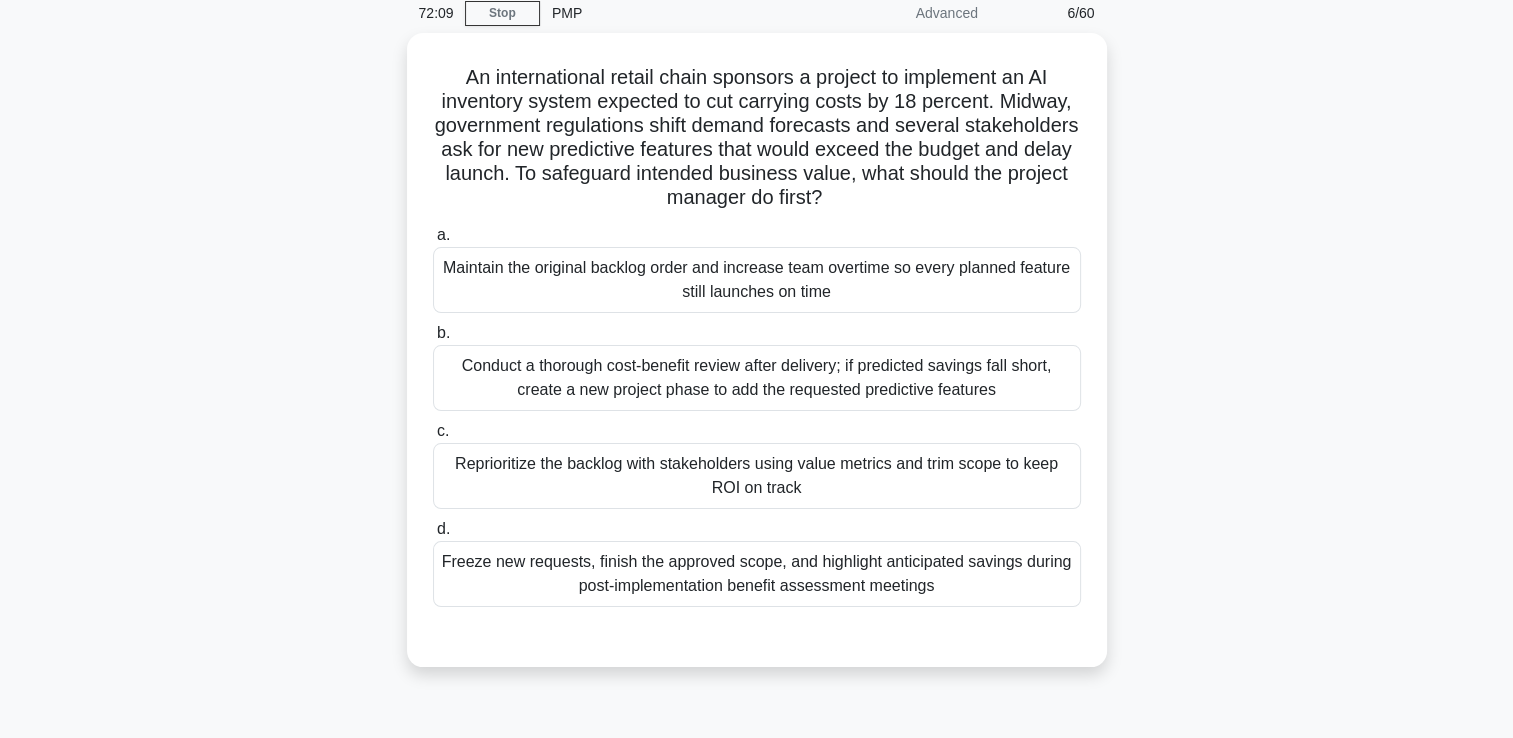 scroll, scrollTop: 42, scrollLeft: 0, axis: vertical 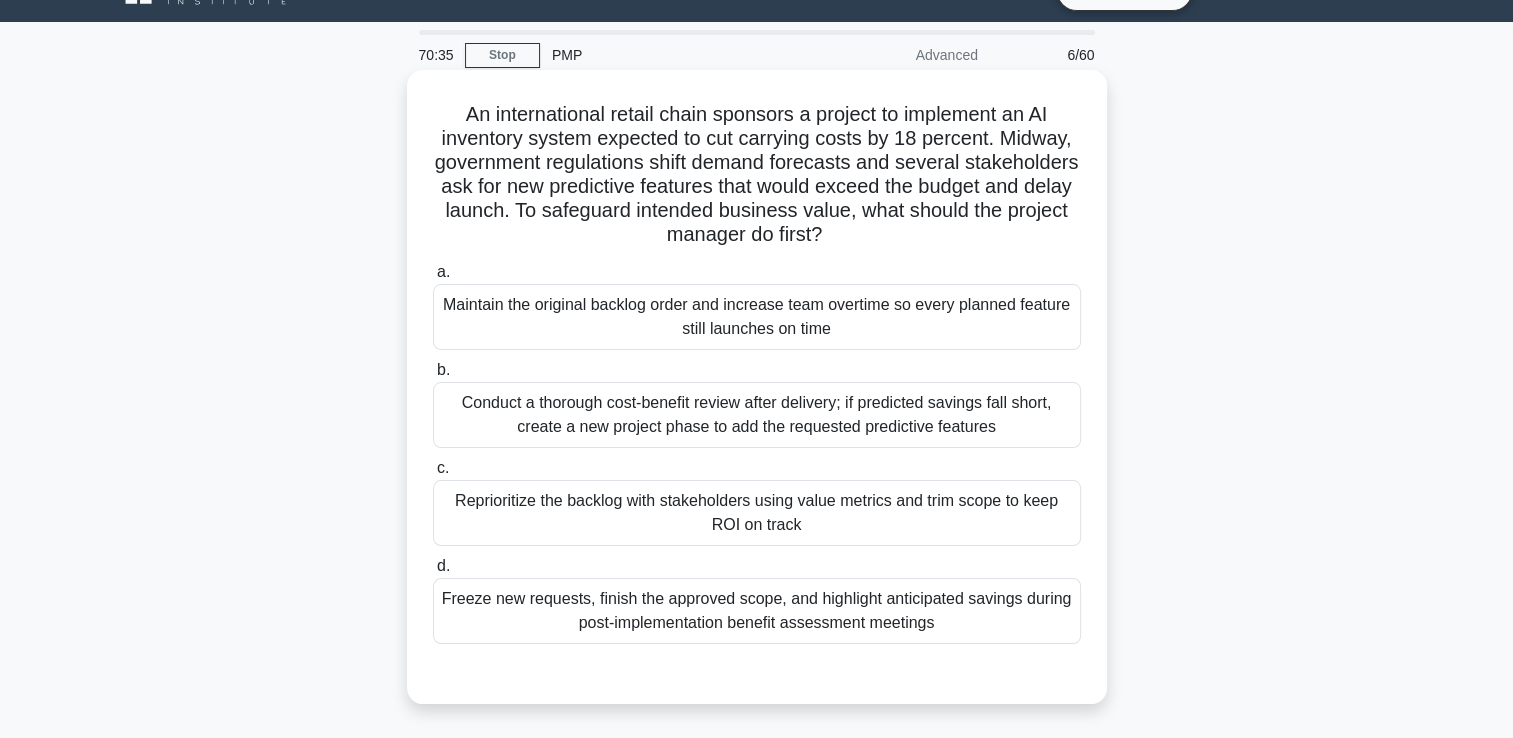 click on "Conduct a thorough cost-benefit review after delivery; if predicted savings fall short, create a new project phase to add the requested predictive features" at bounding box center (757, 415) 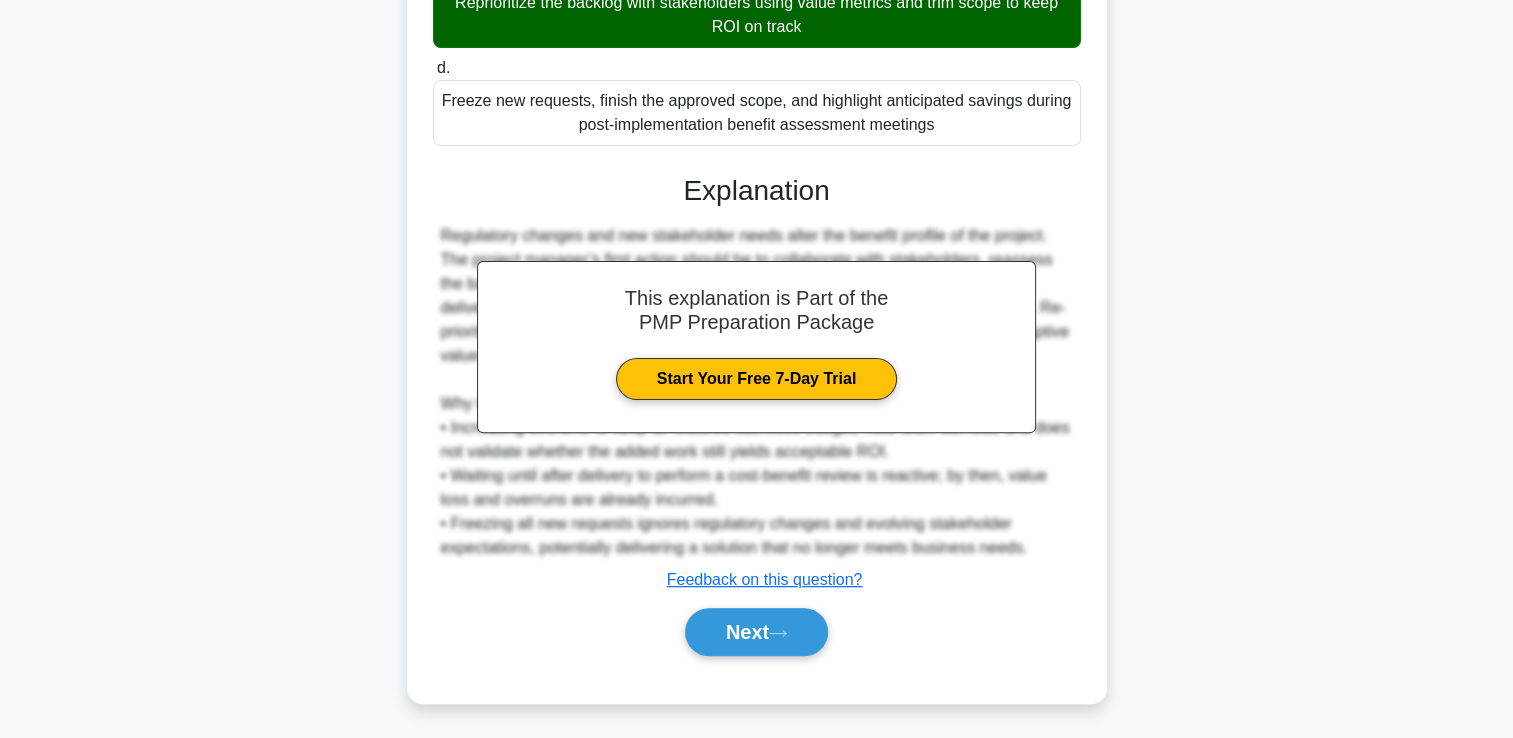 scroll, scrollTop: 543, scrollLeft: 0, axis: vertical 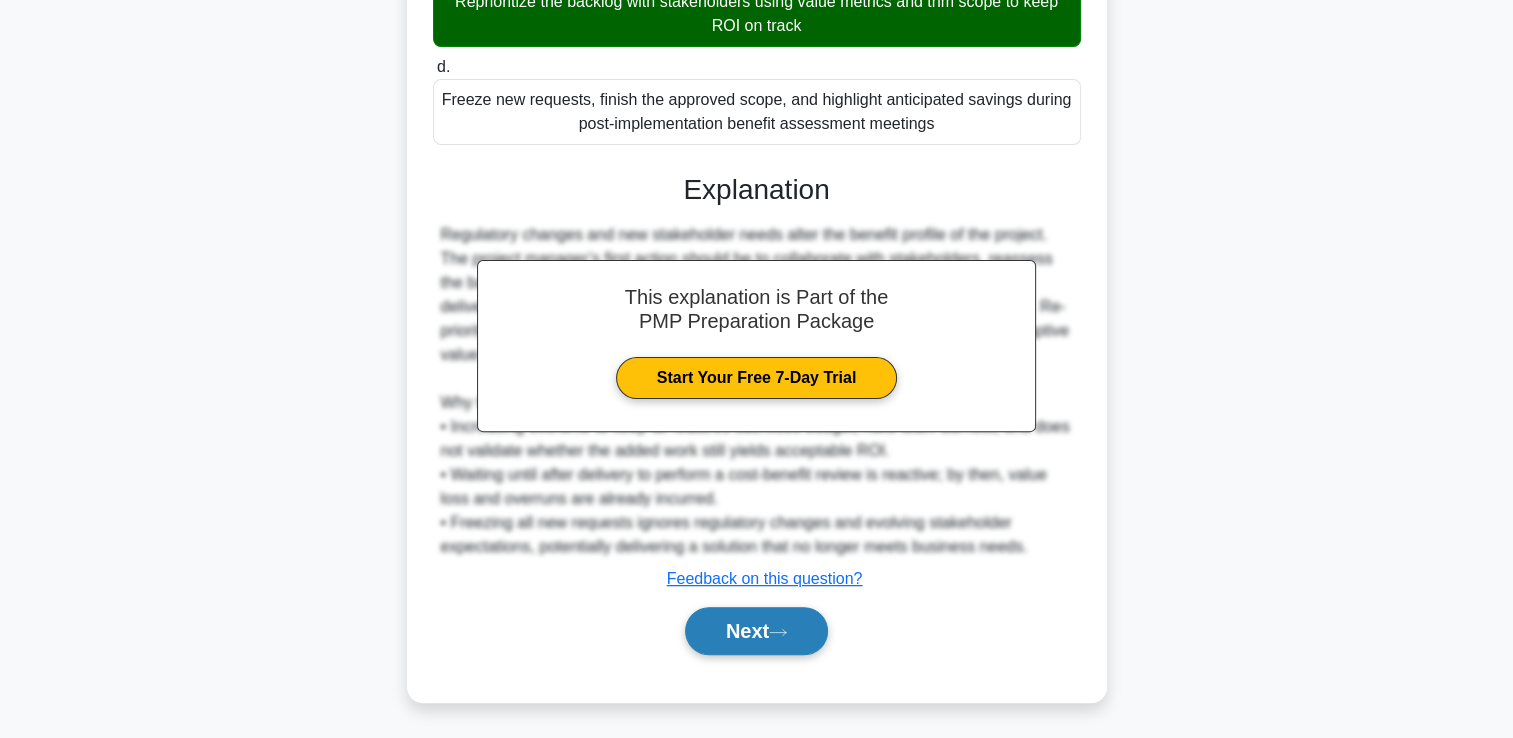 click on "Next" at bounding box center [756, 631] 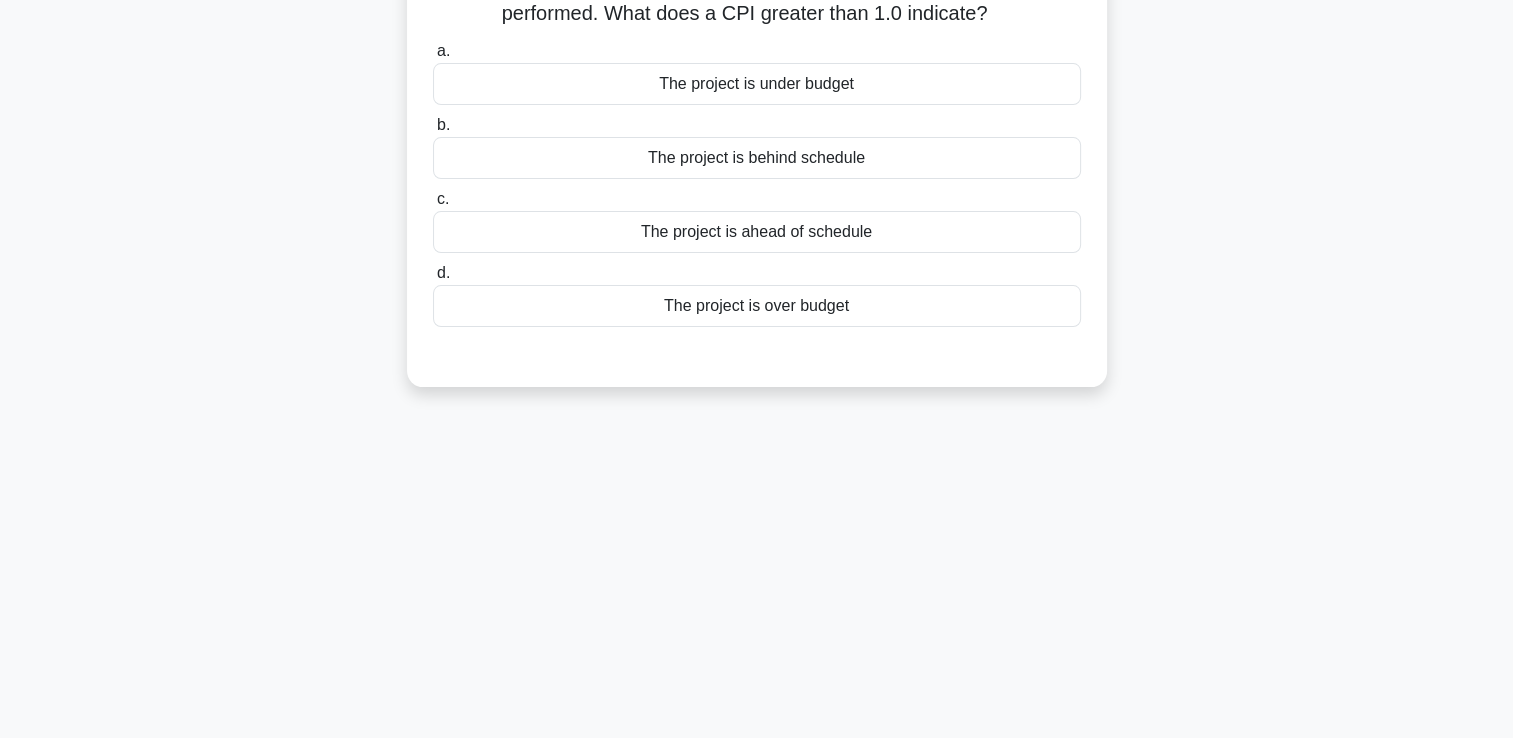 scroll, scrollTop: 42, scrollLeft: 0, axis: vertical 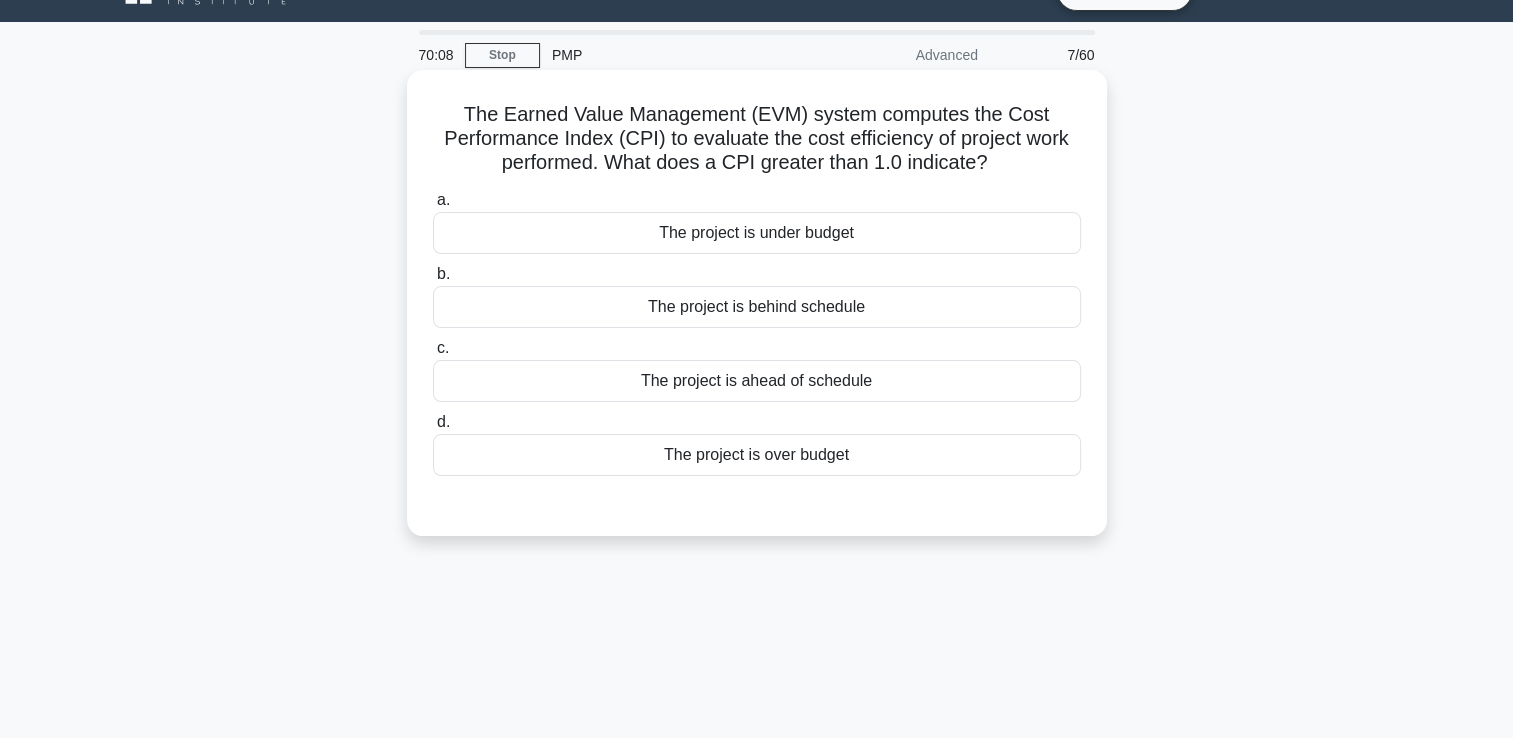 click on "The project is under budget" at bounding box center (757, 233) 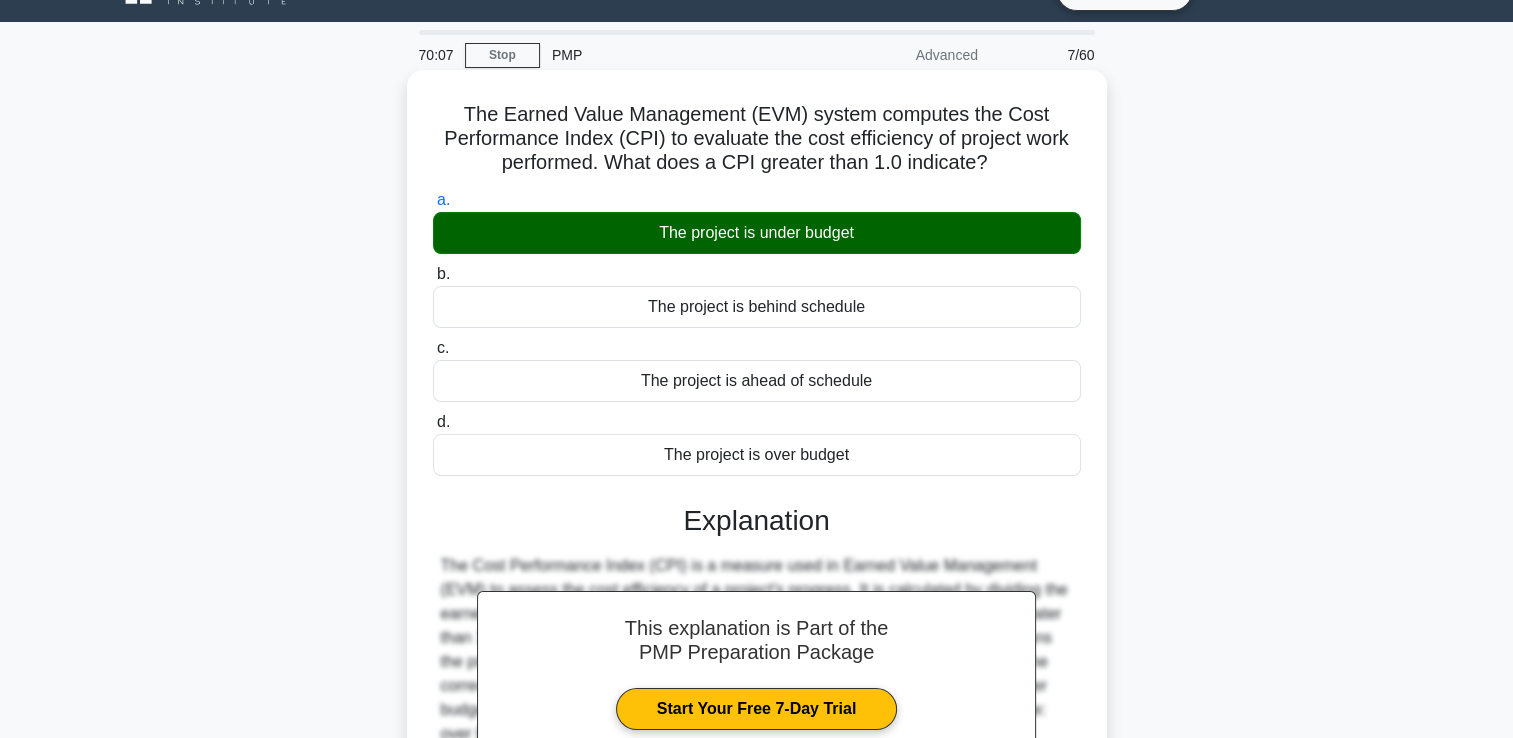 scroll, scrollTop: 342, scrollLeft: 0, axis: vertical 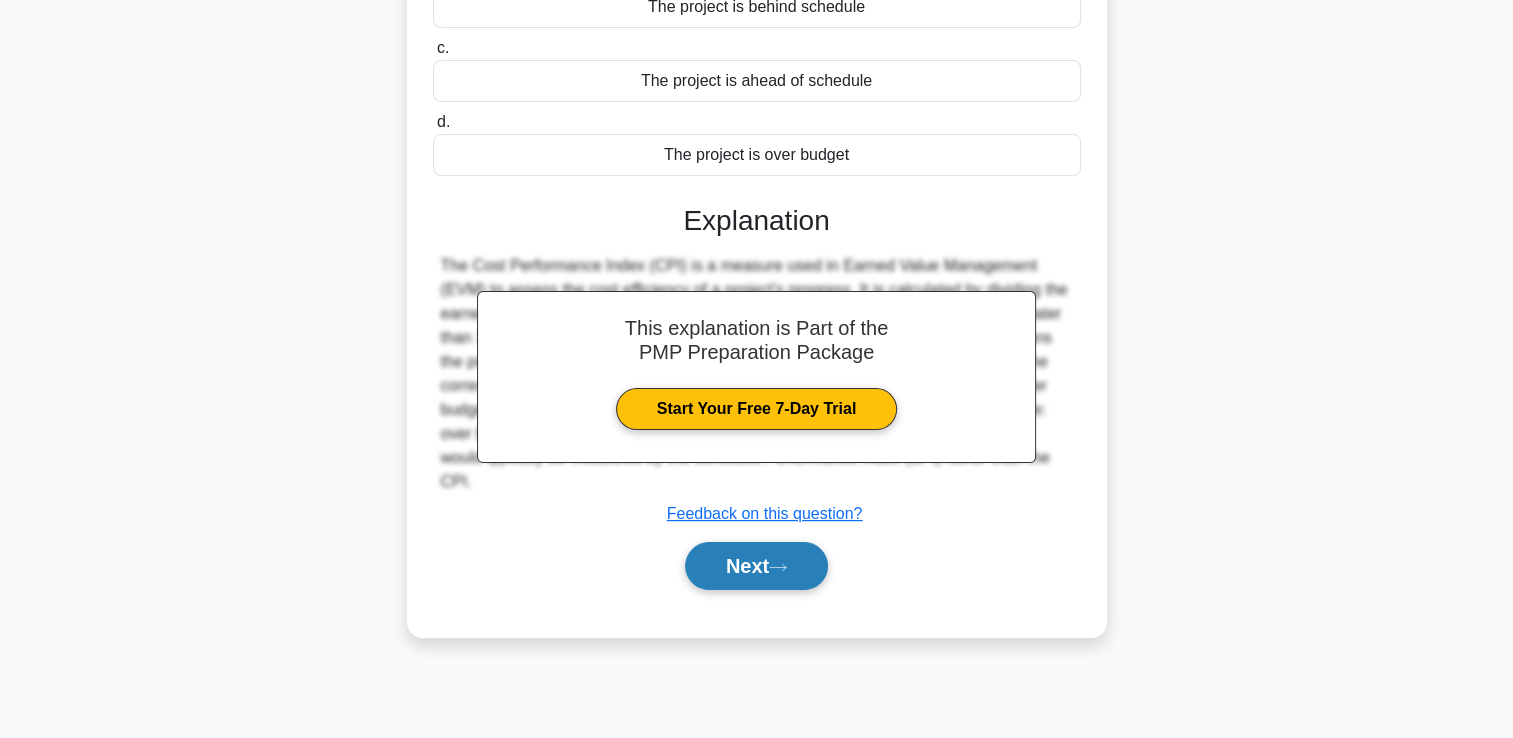 click 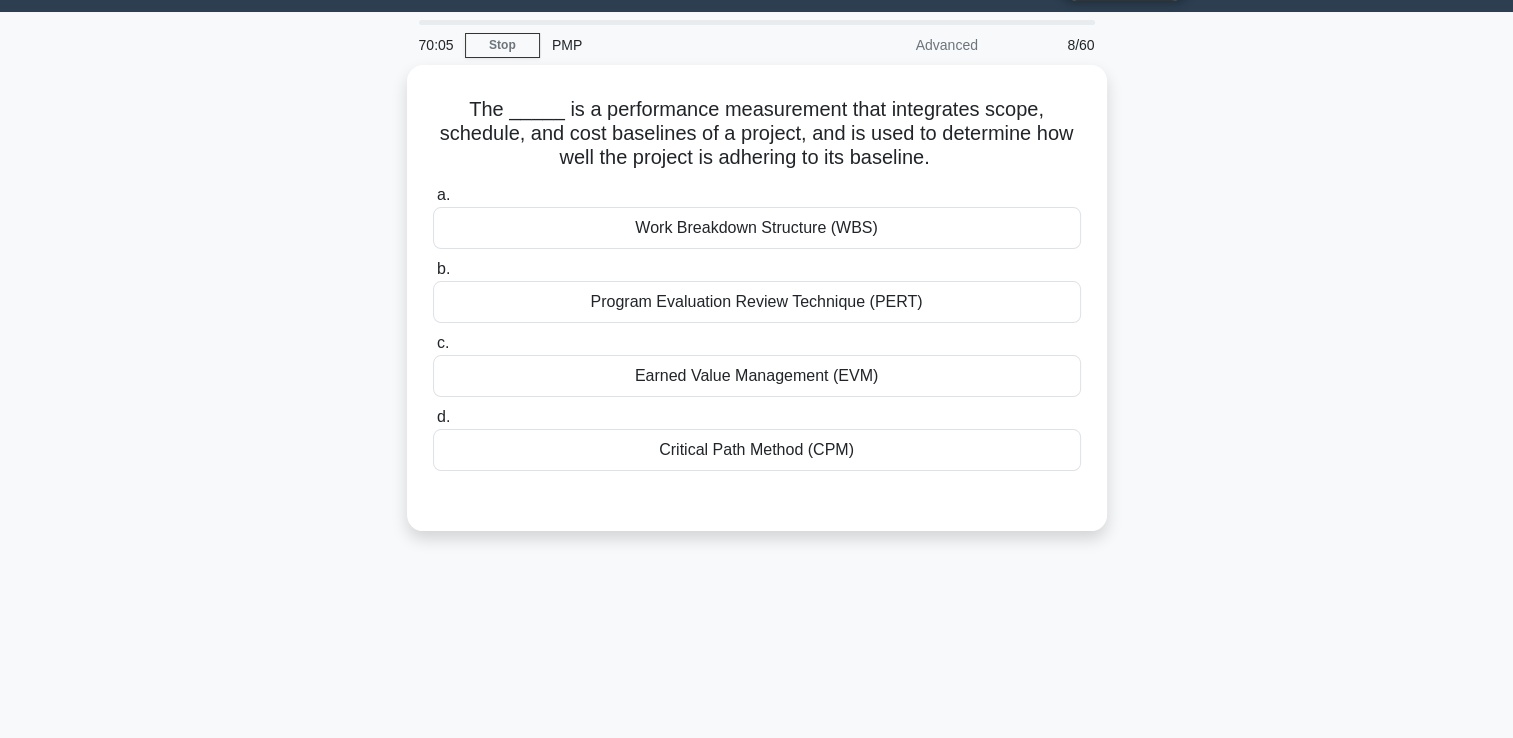 scroll, scrollTop: 42, scrollLeft: 0, axis: vertical 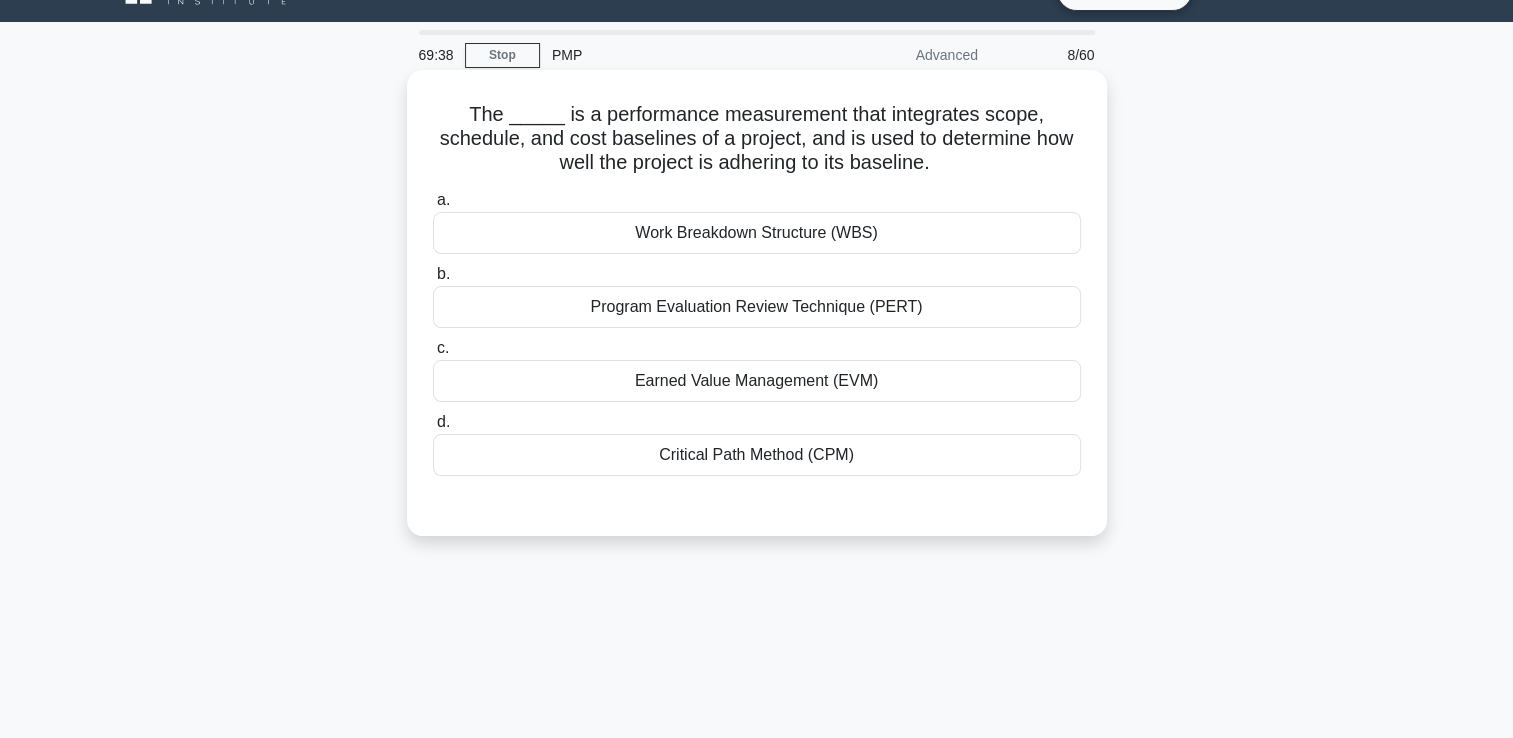 click on "Earned Value Management (EVM)" at bounding box center [757, 381] 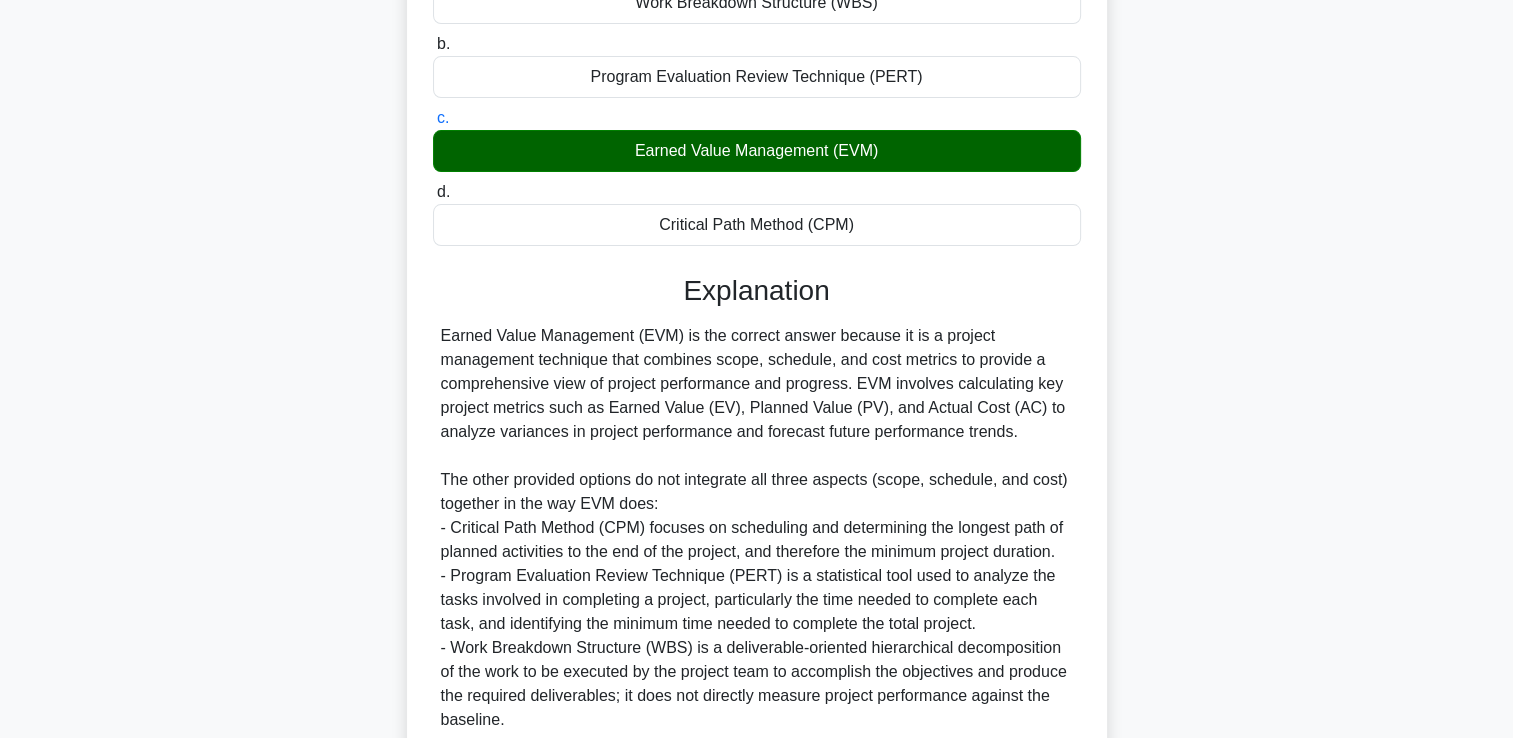 scroll, scrollTop: 445, scrollLeft: 0, axis: vertical 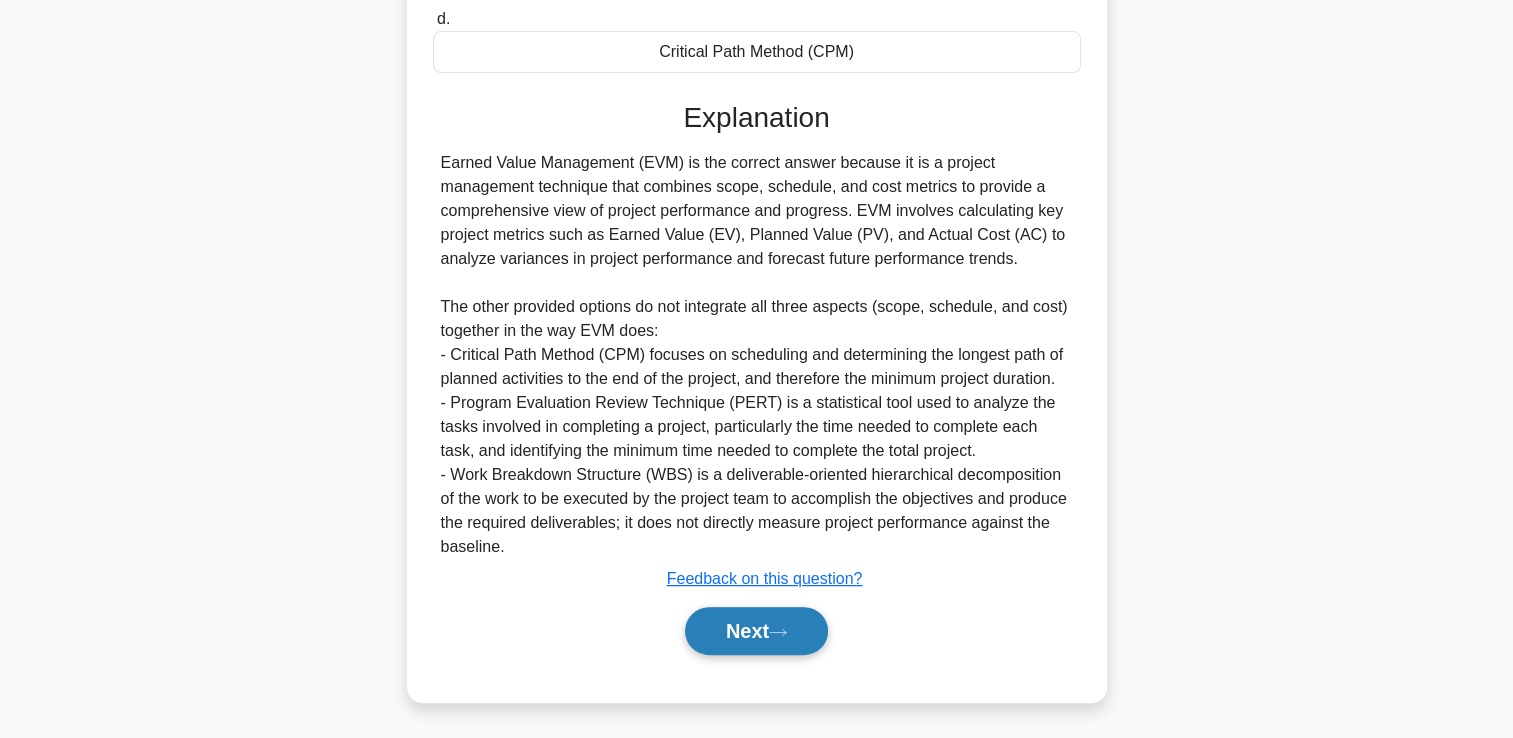 click on "Next" at bounding box center [756, 631] 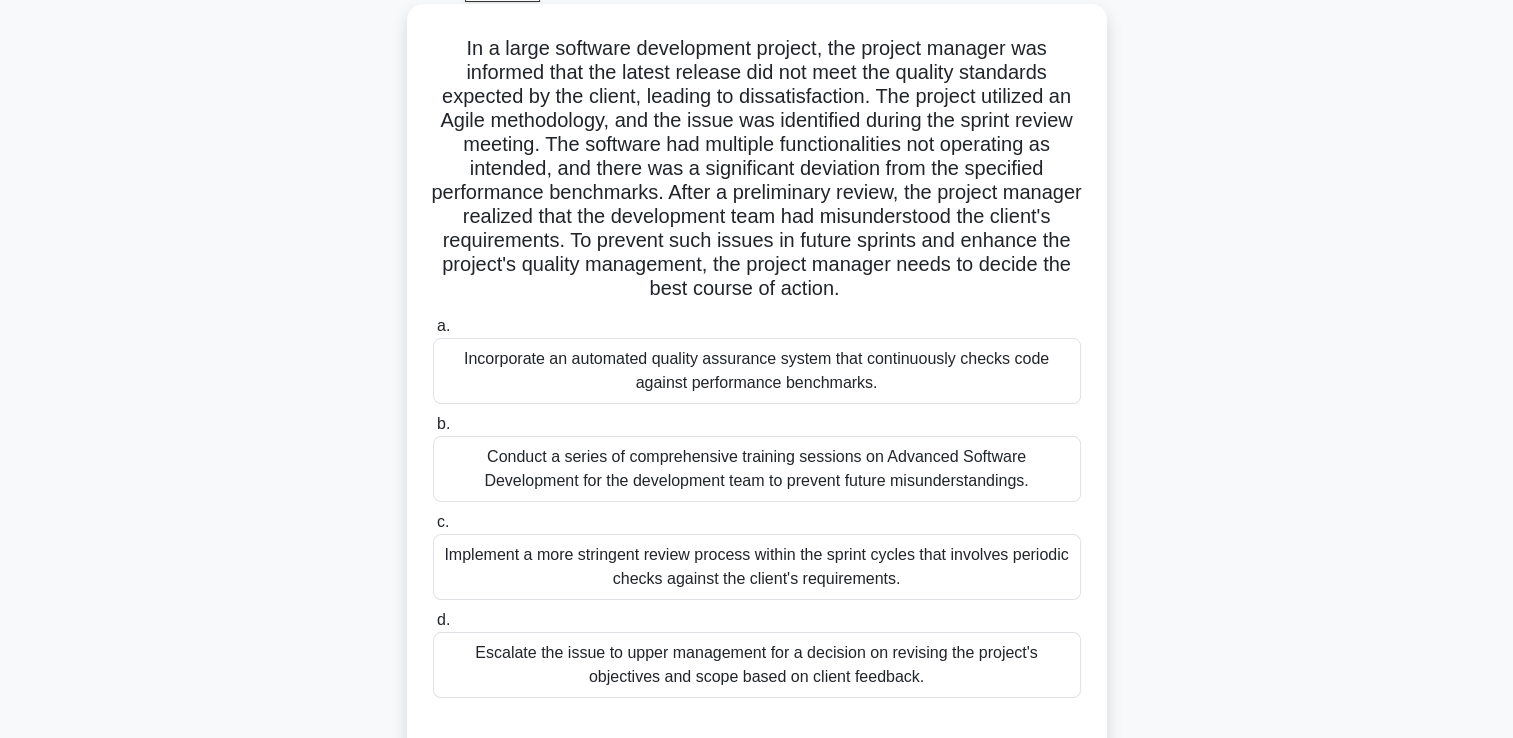 scroll, scrollTop: 142, scrollLeft: 0, axis: vertical 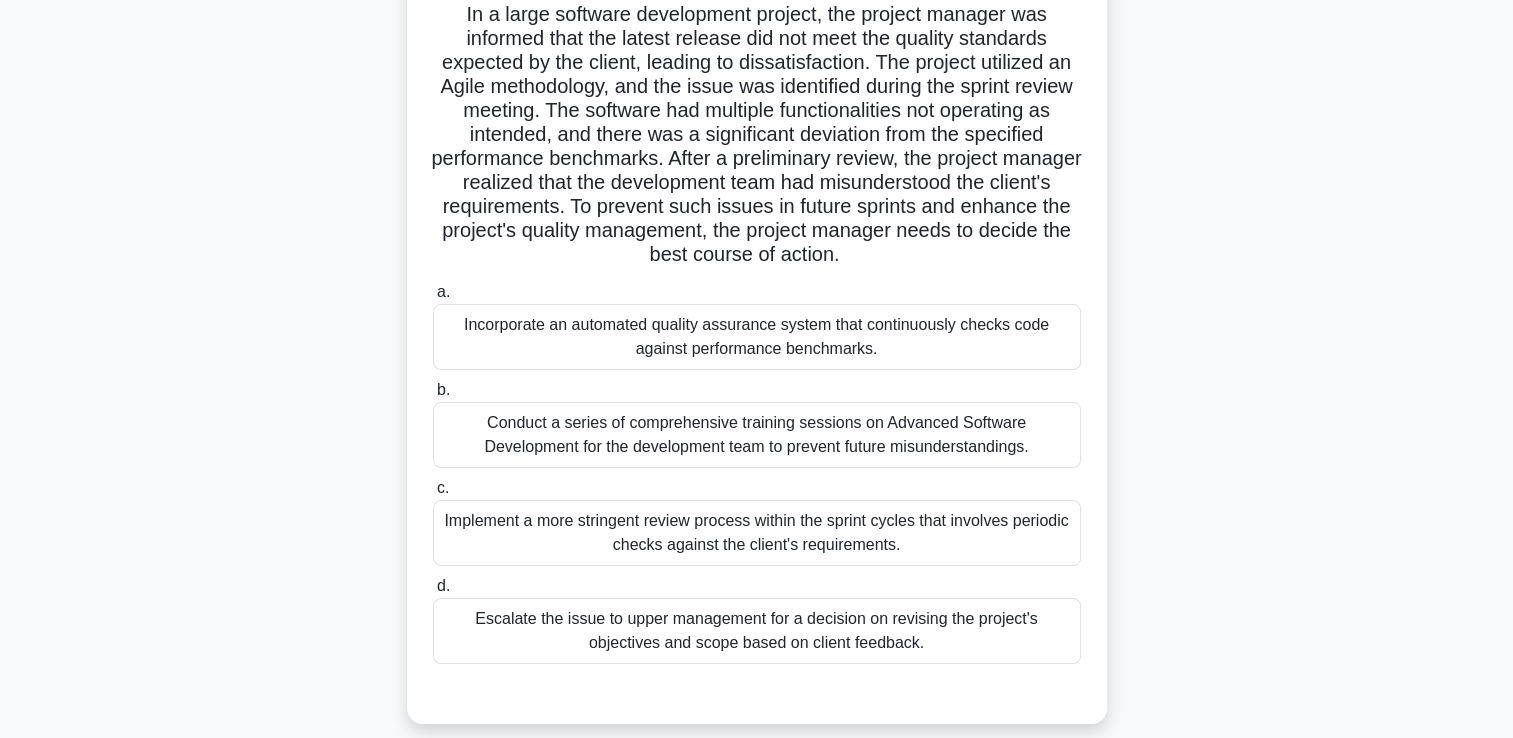 click on "Implement a more stringent review process within the sprint cycles that involves periodic checks against the client's requirements." at bounding box center (757, 533) 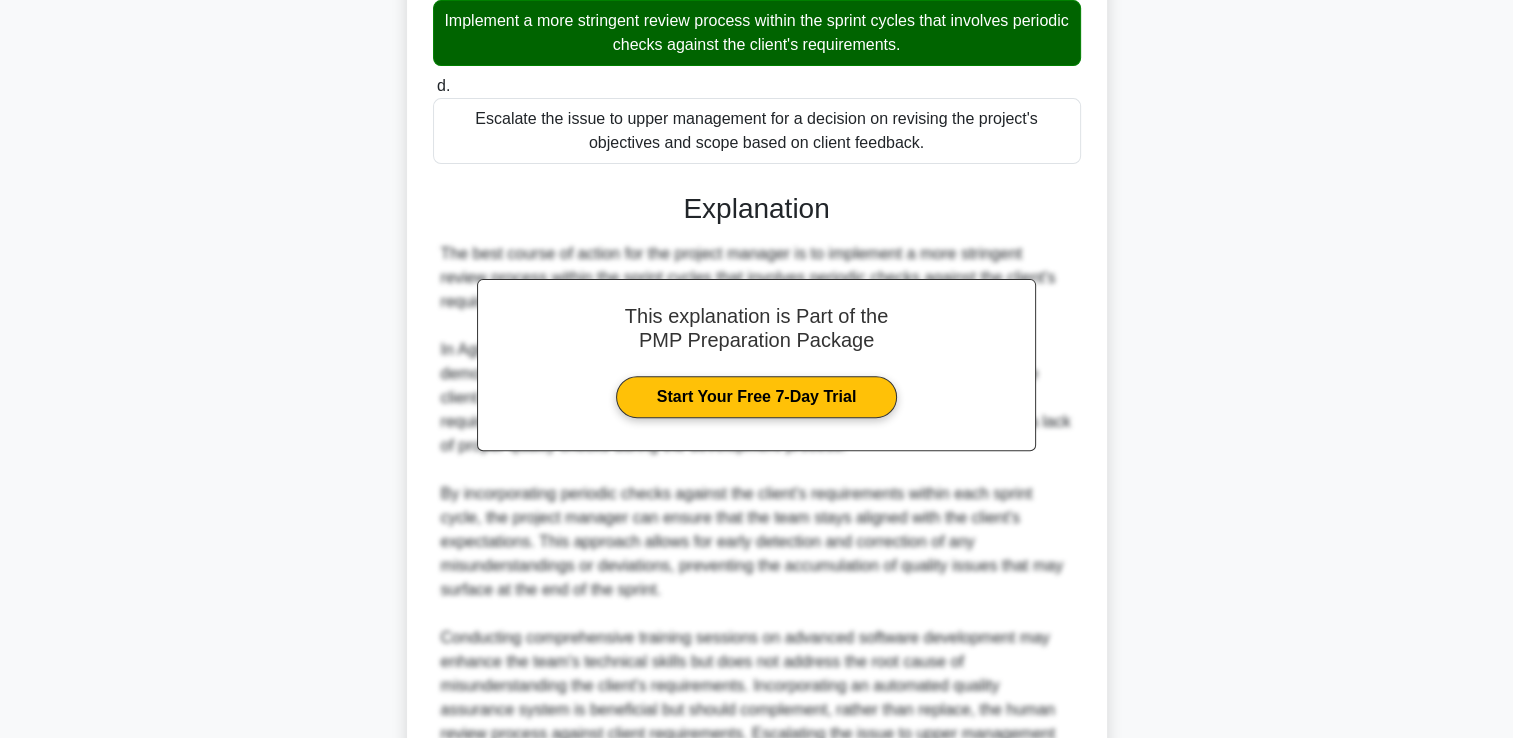 scroll, scrollTop: 901, scrollLeft: 0, axis: vertical 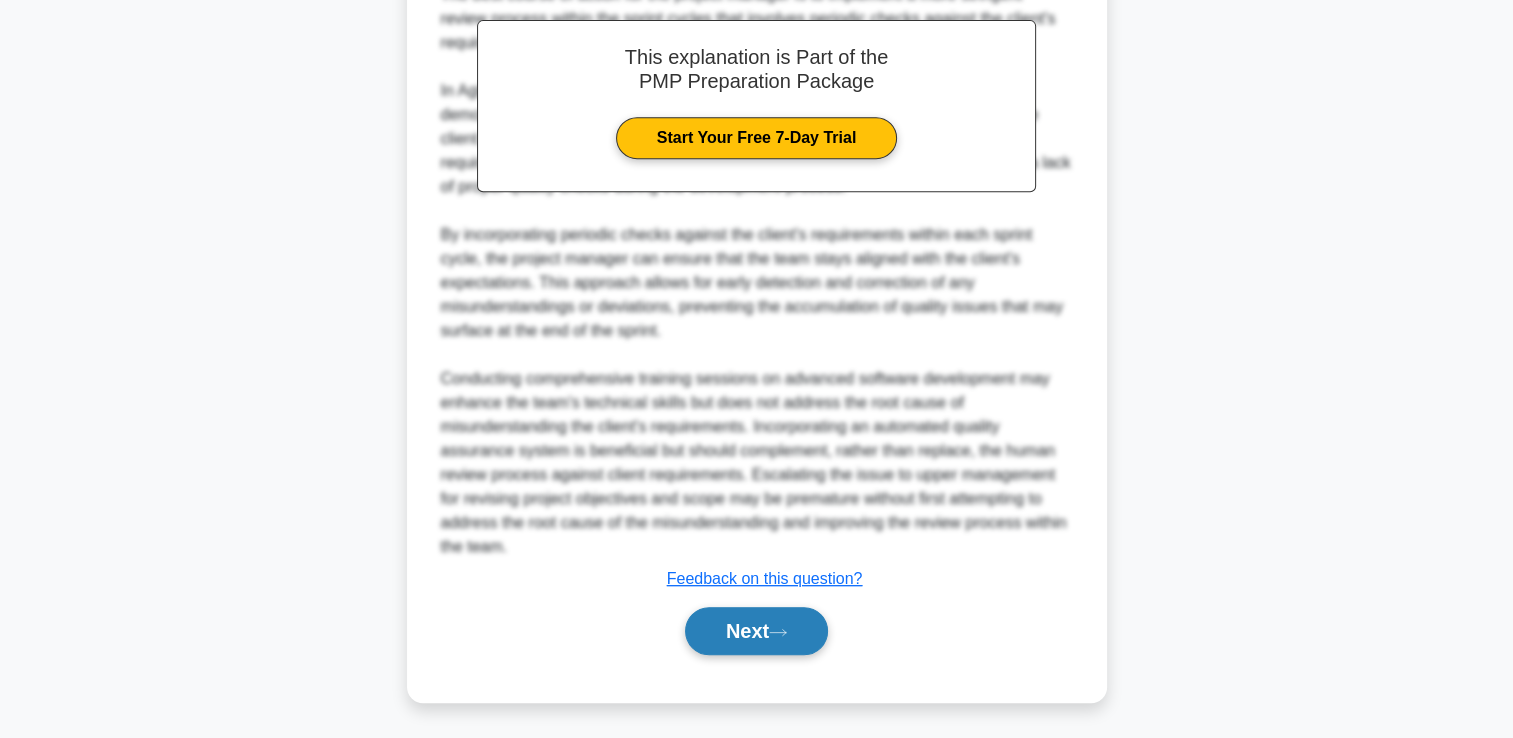 click on "Next" at bounding box center [756, 631] 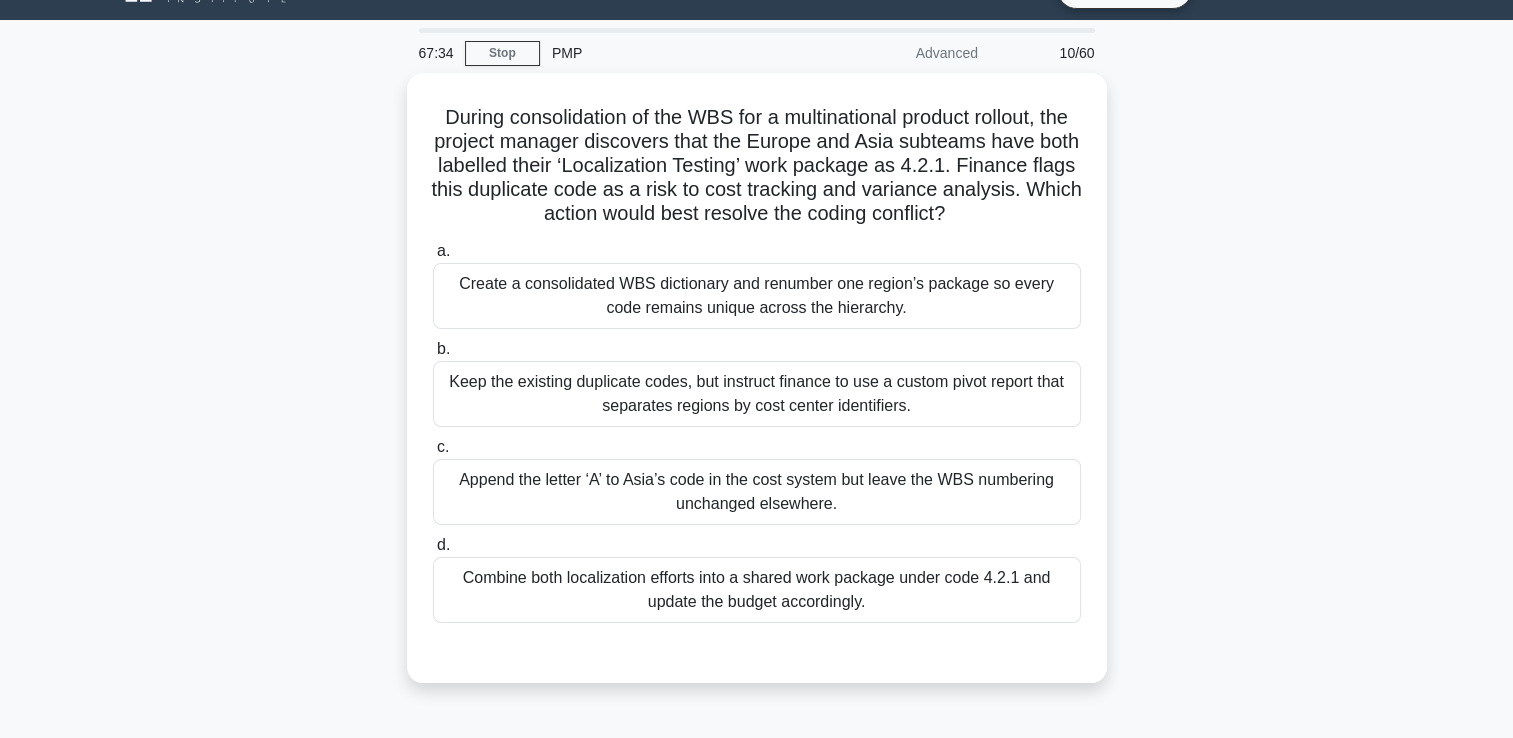 scroll, scrollTop: 42, scrollLeft: 0, axis: vertical 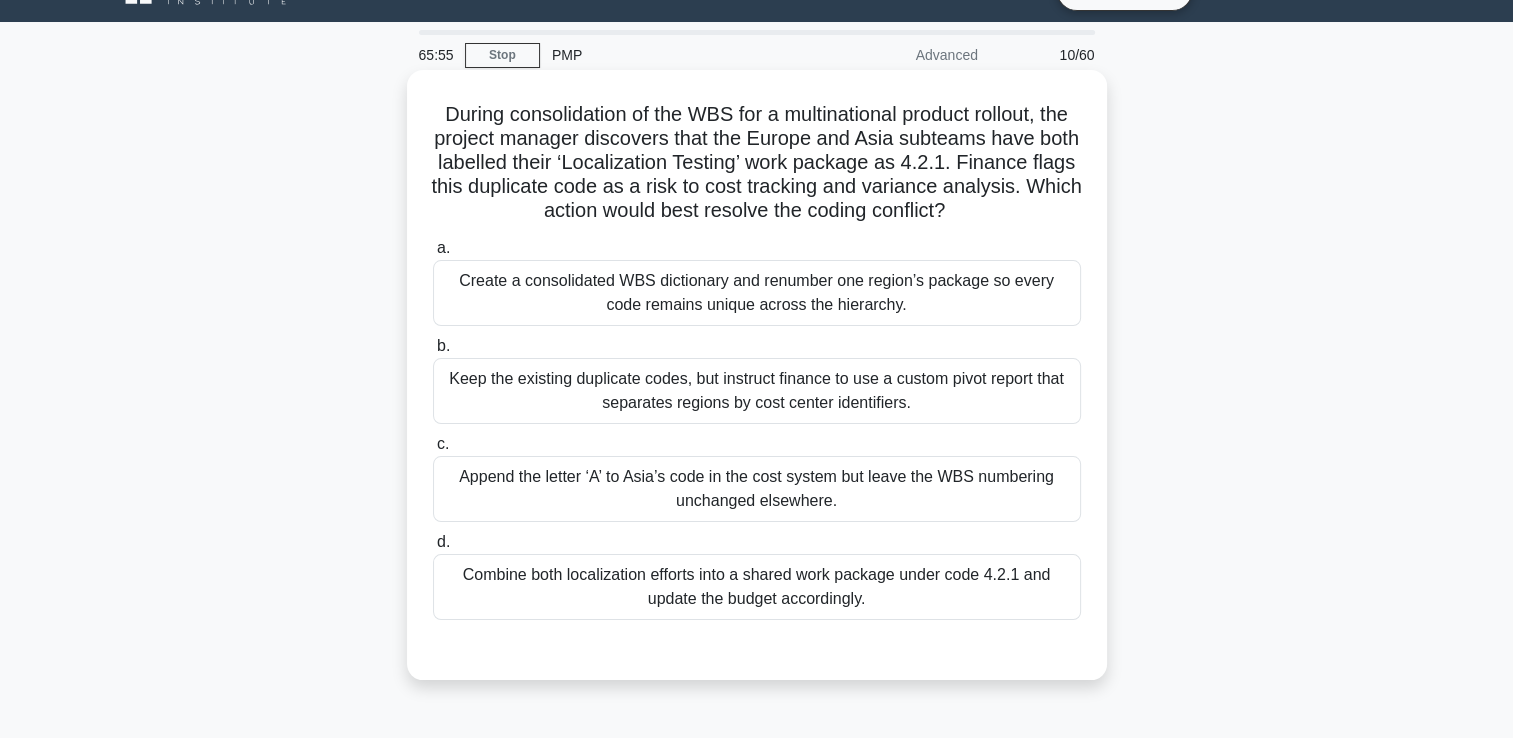 click on "Combine both localization efforts into a shared work package under code 4.2.1 and update the budget accordingly." at bounding box center [757, 587] 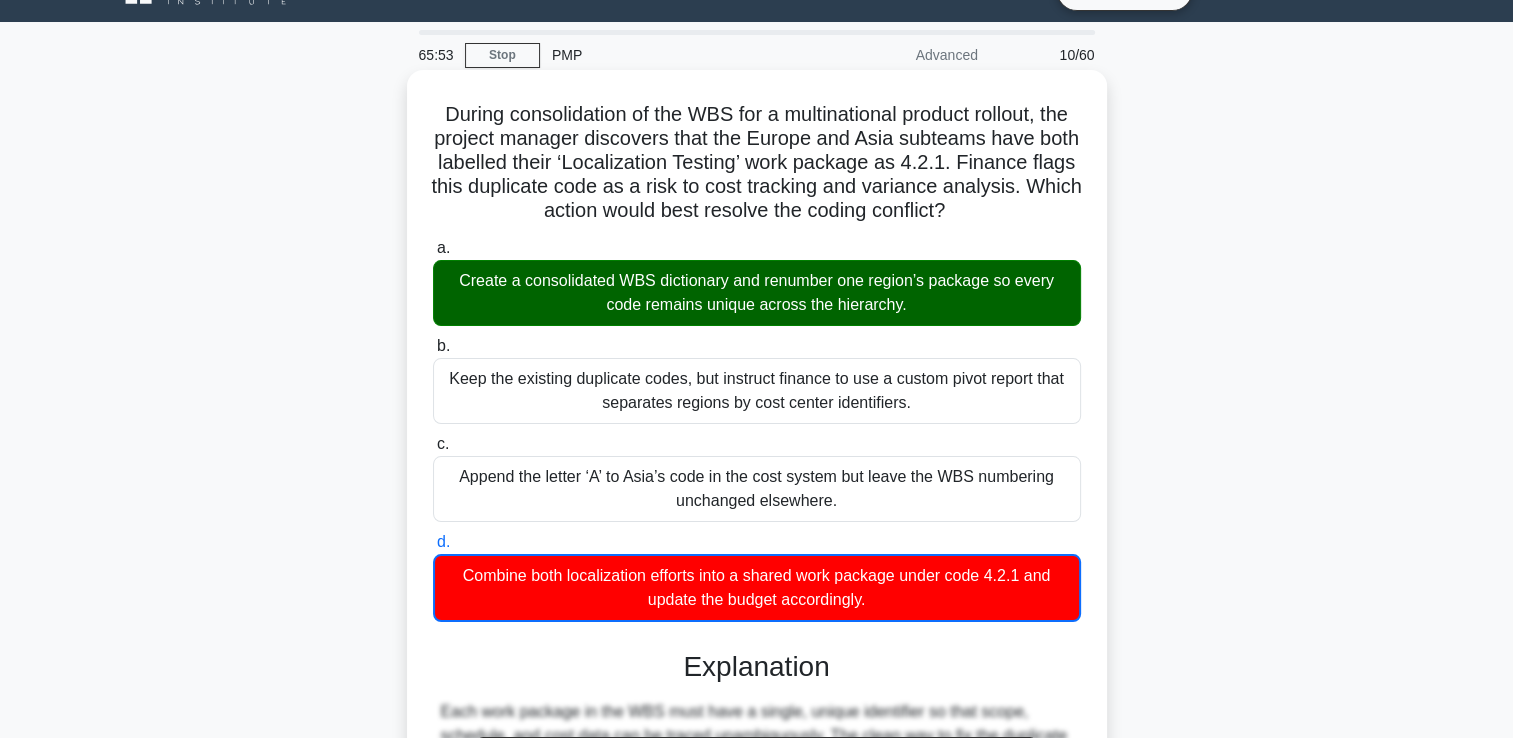 scroll, scrollTop: 519, scrollLeft: 0, axis: vertical 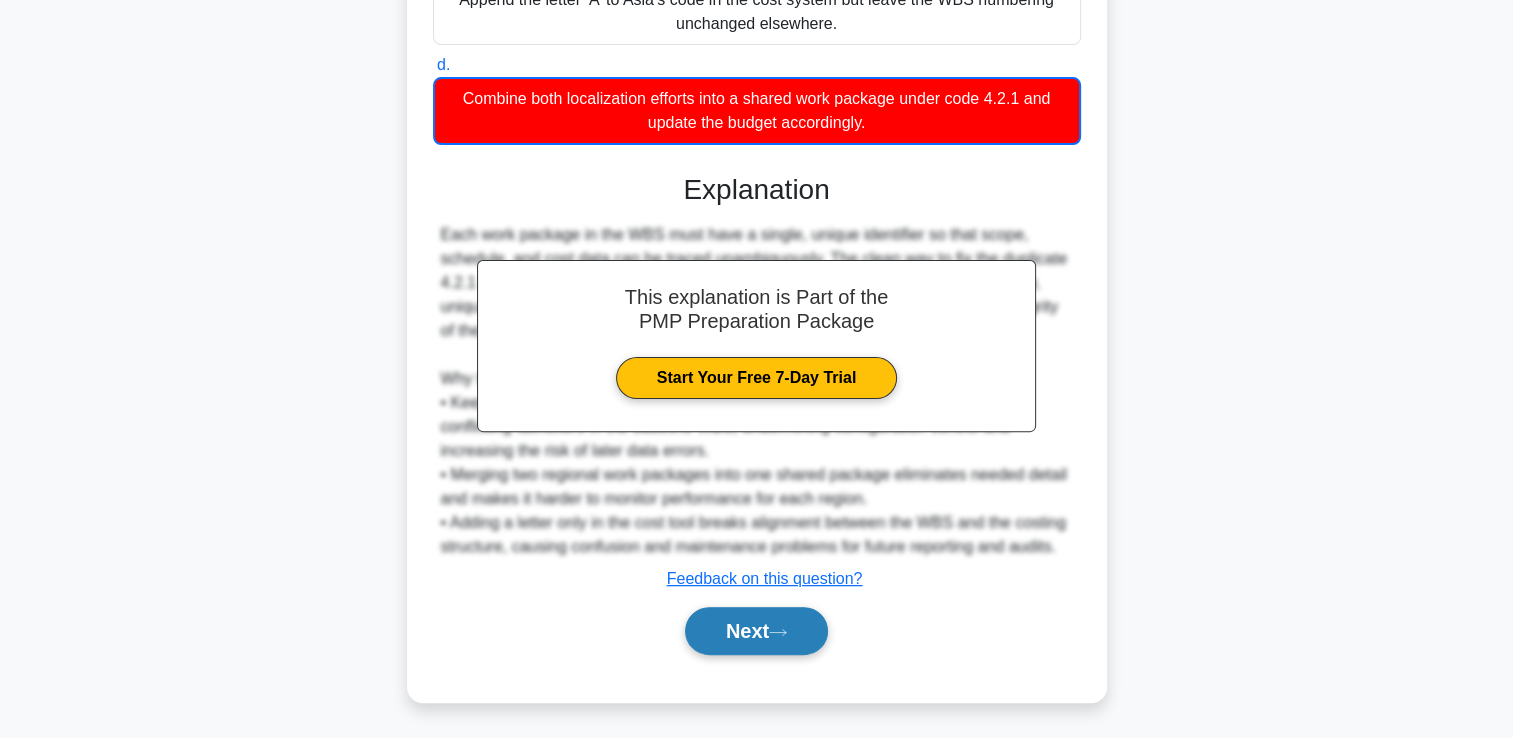 click on "Next" at bounding box center [756, 631] 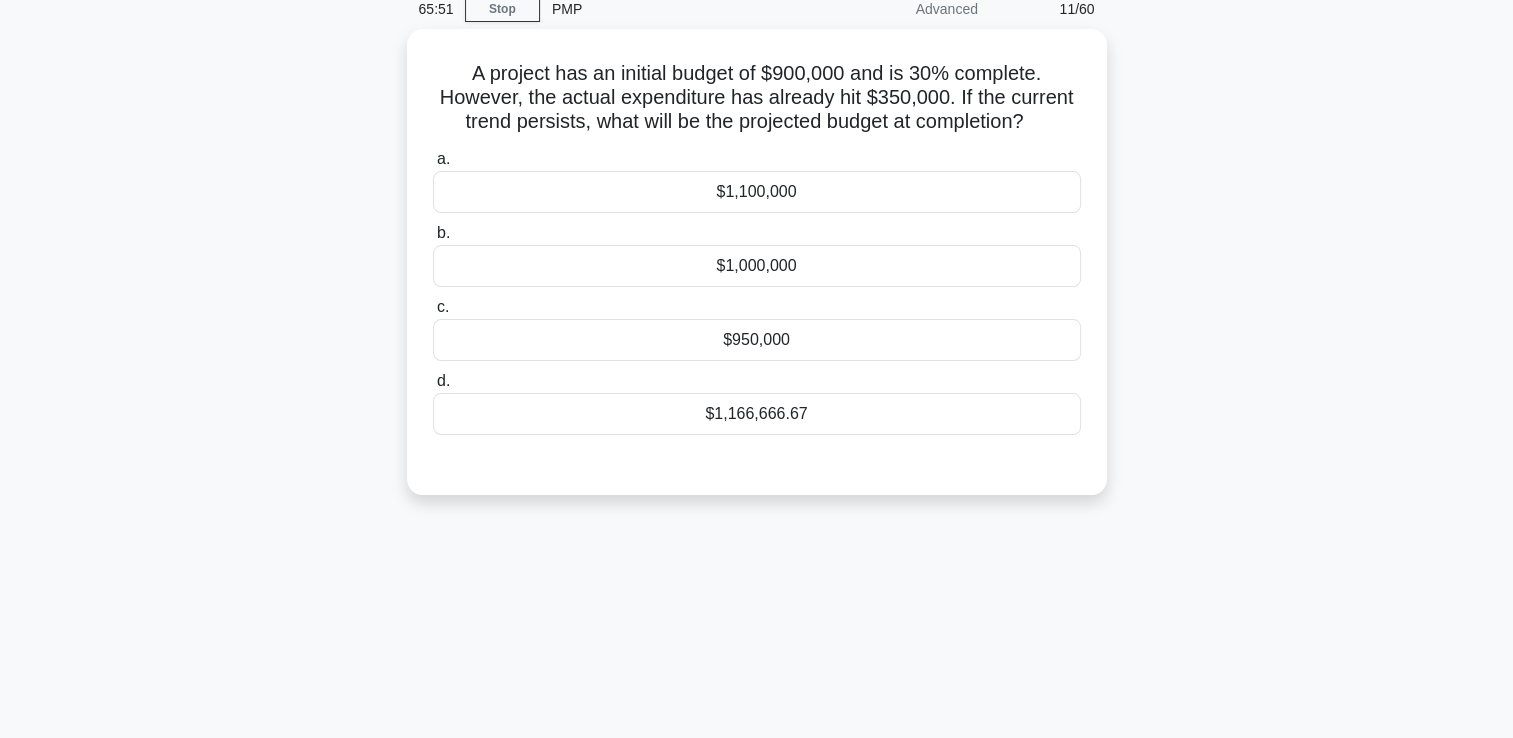 scroll, scrollTop: 42, scrollLeft: 0, axis: vertical 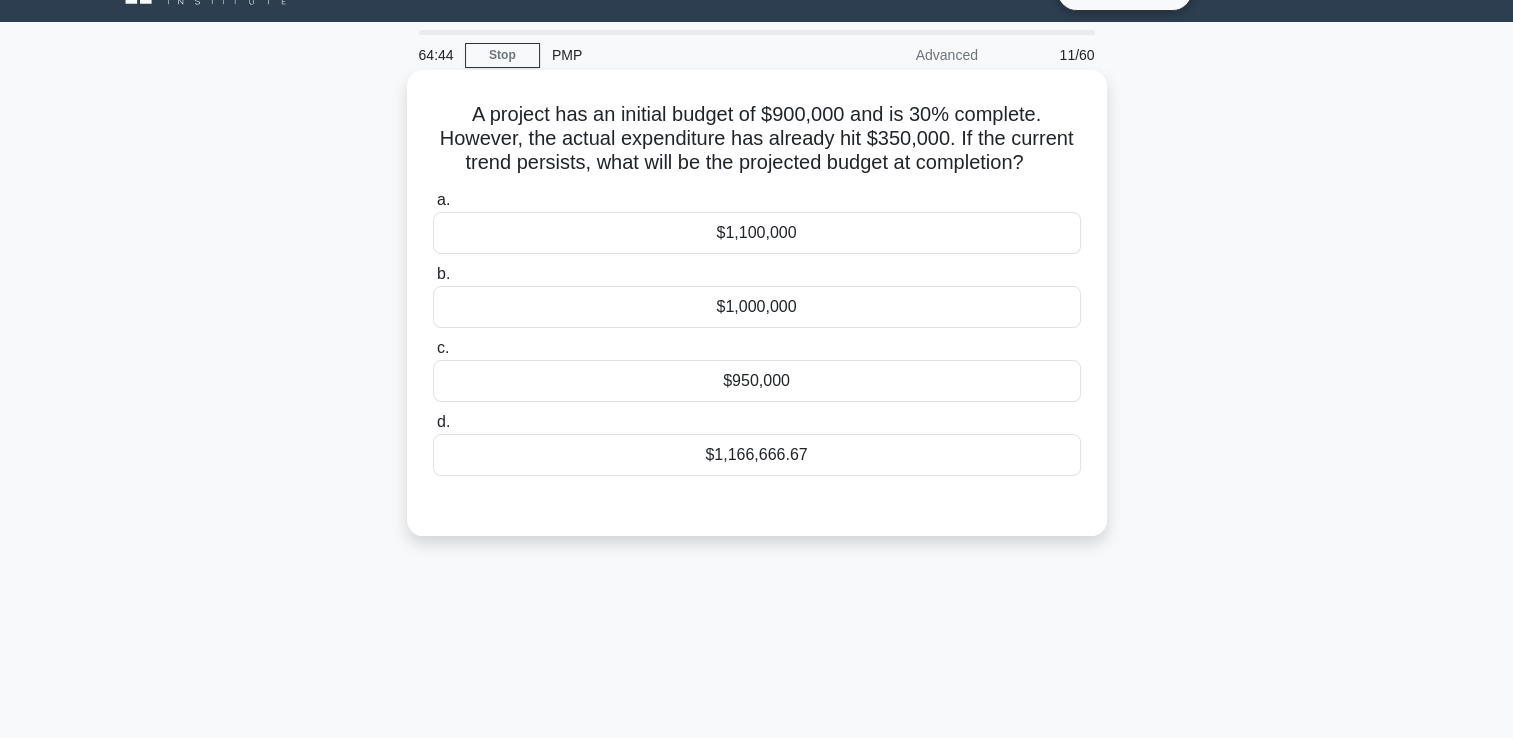 click on "$1,166,666.67" at bounding box center (757, 455) 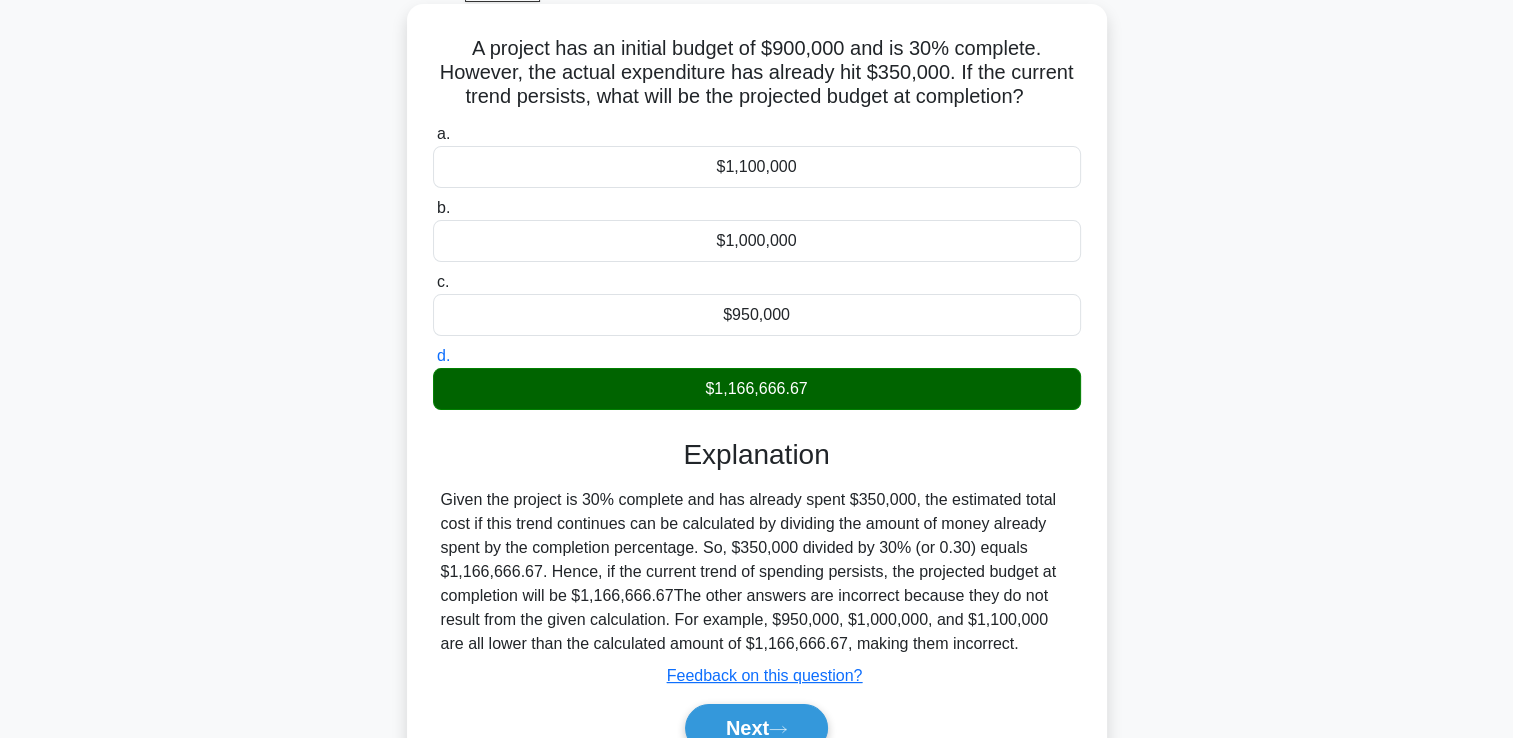scroll, scrollTop: 142, scrollLeft: 0, axis: vertical 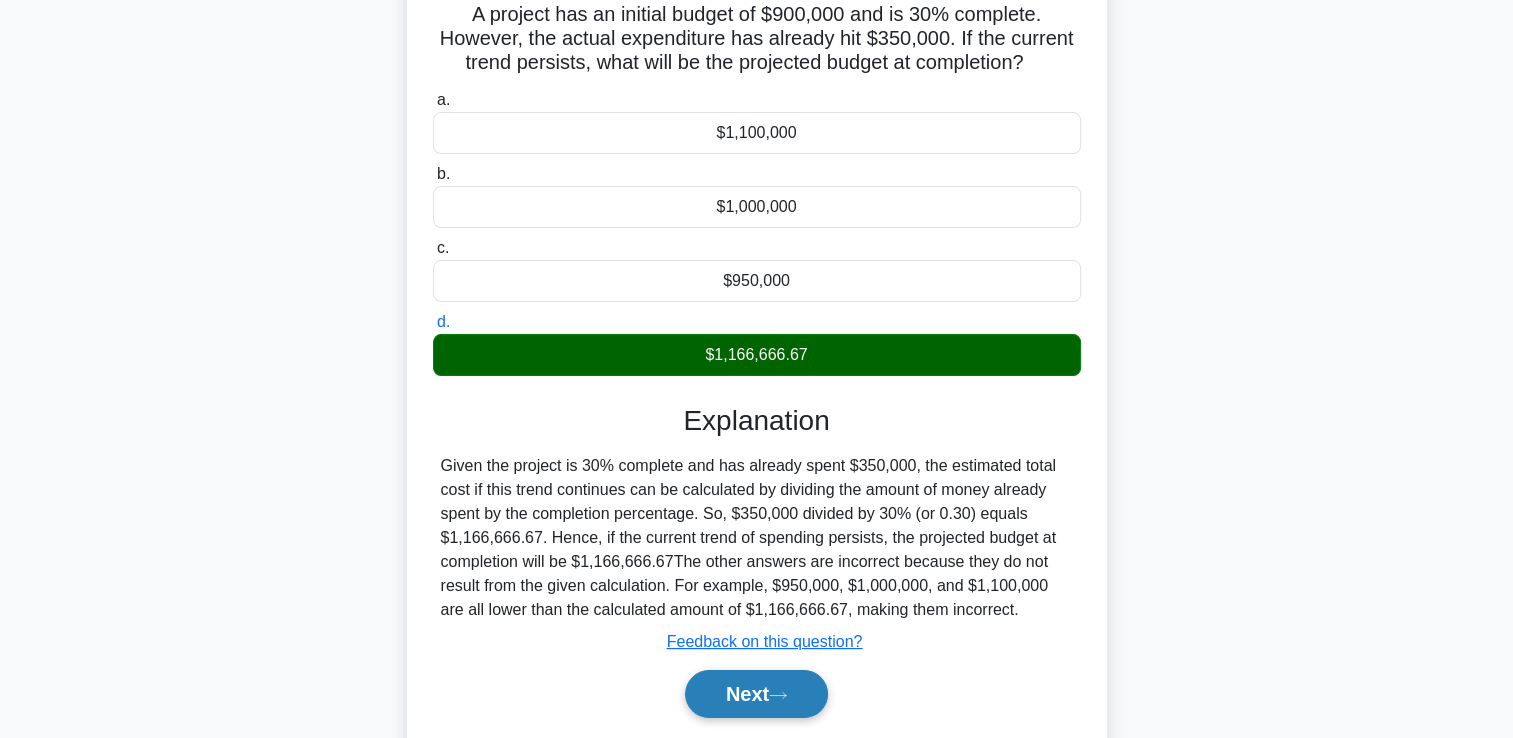 click on "Next" at bounding box center (756, 694) 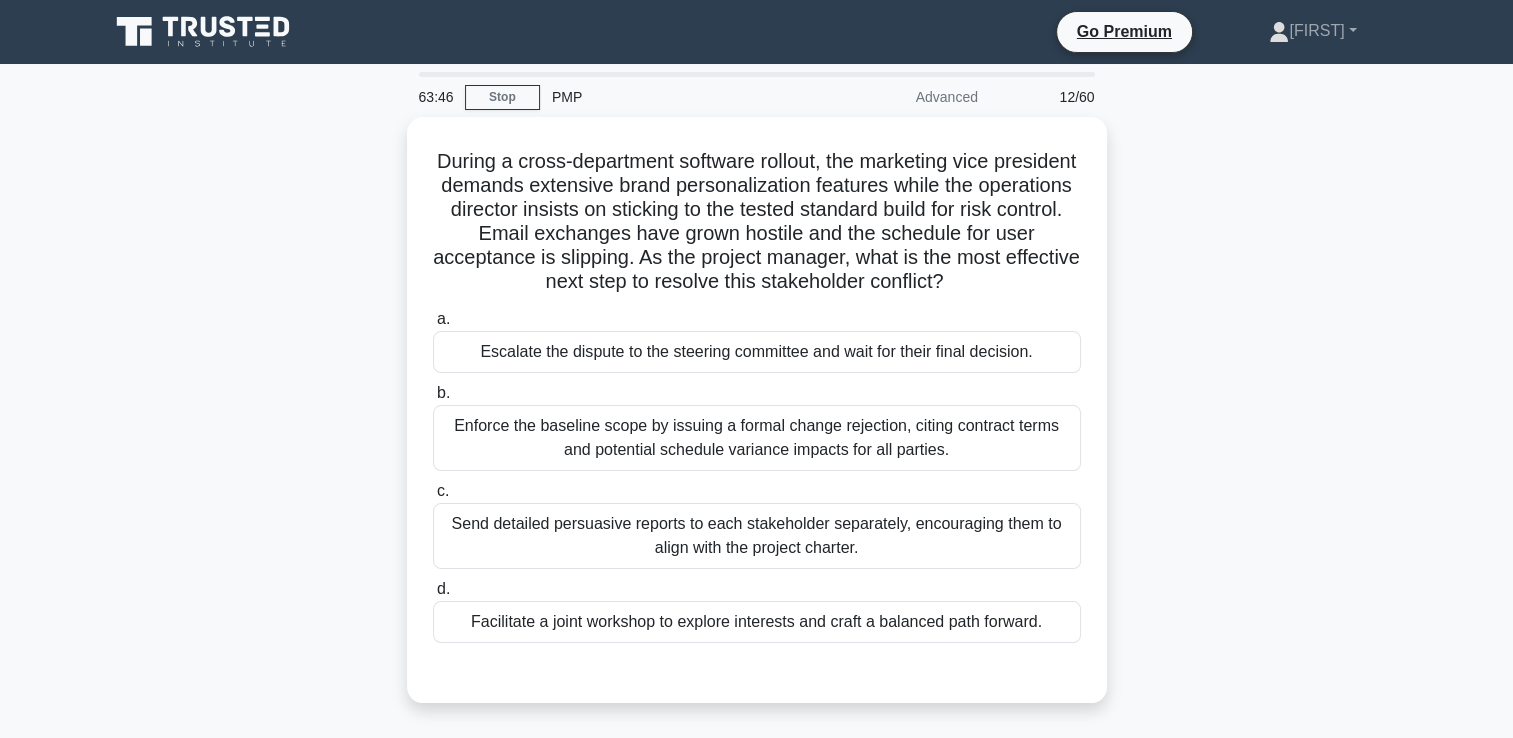 scroll, scrollTop: 0, scrollLeft: 0, axis: both 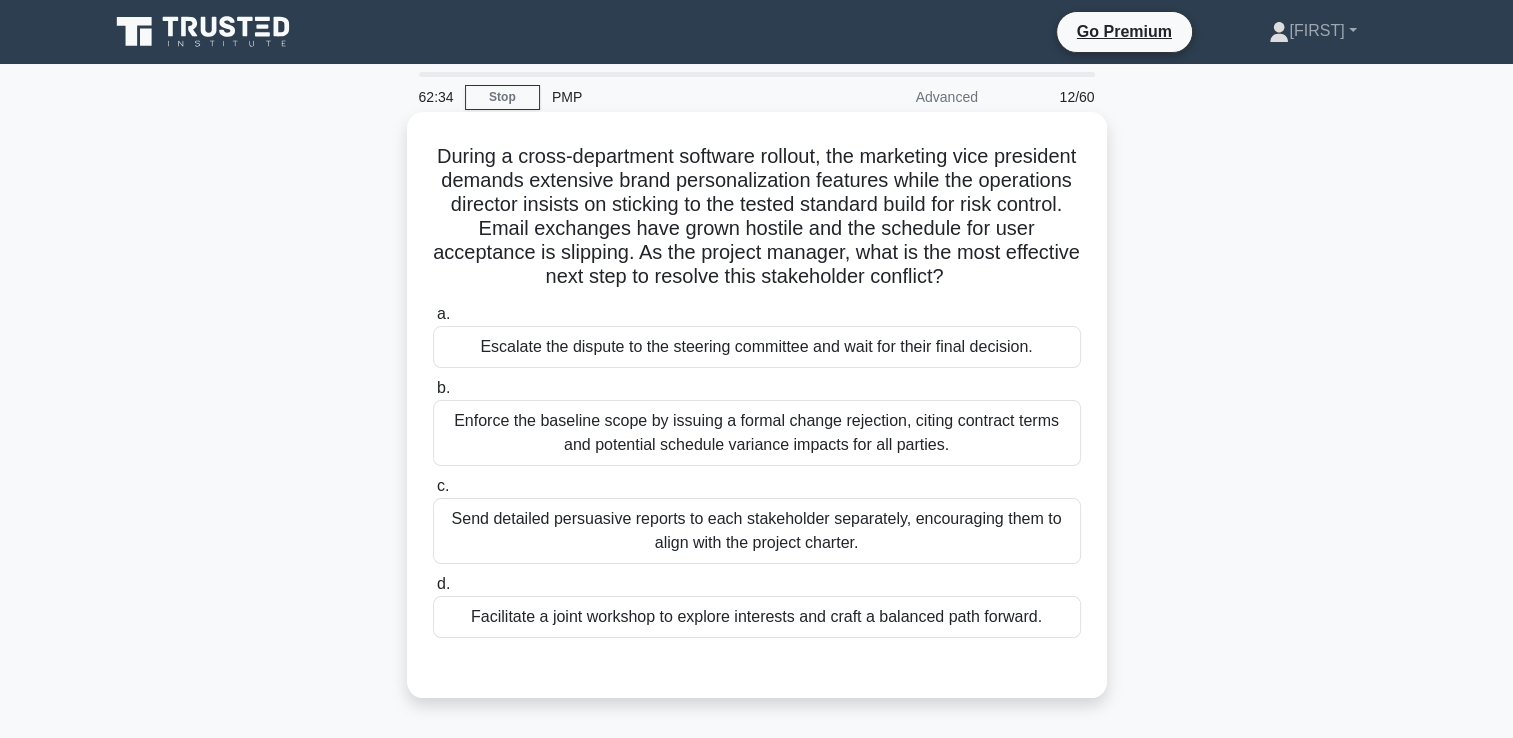 click on "Facilitate a joint workshop to explore interests and craft a balanced path forward." at bounding box center (757, 617) 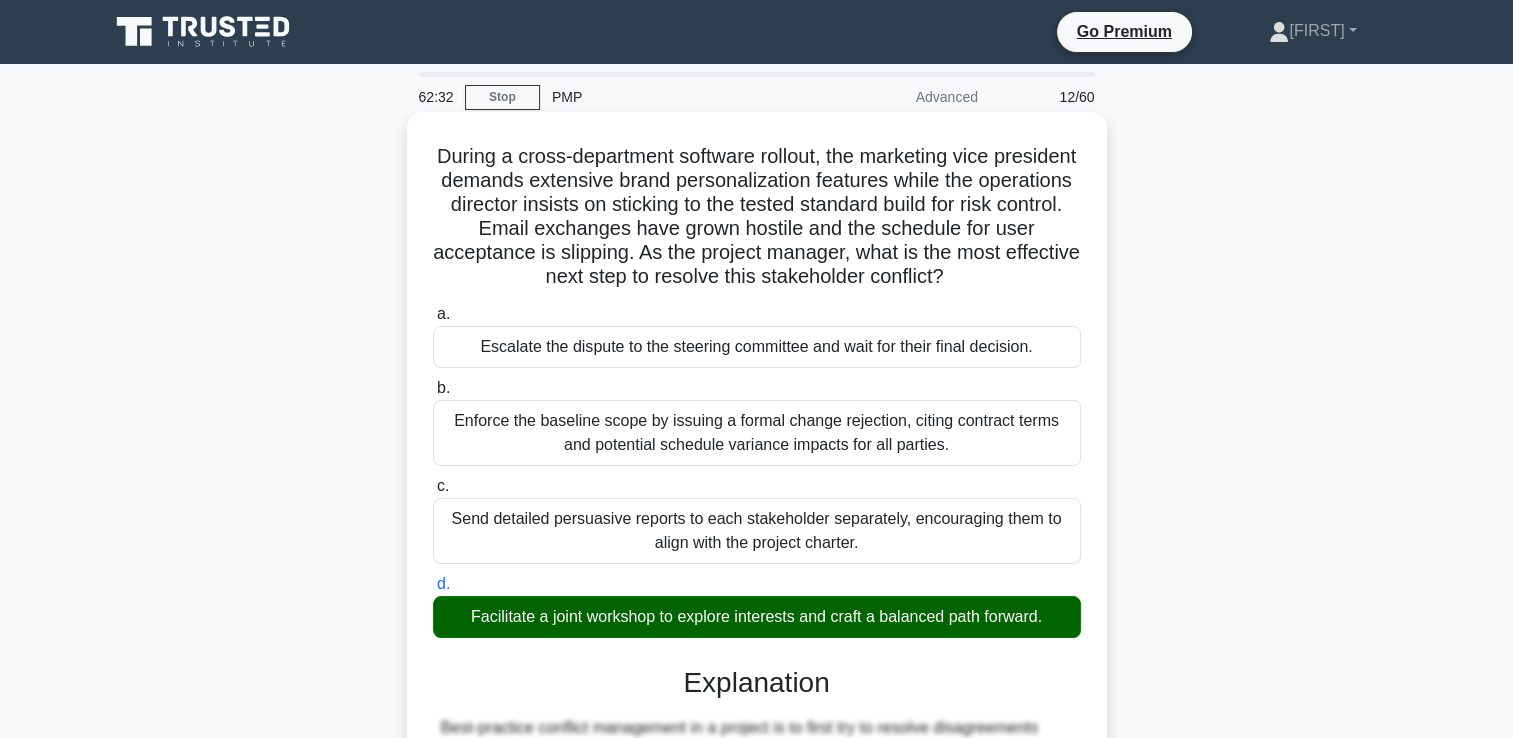 scroll, scrollTop: 469, scrollLeft: 0, axis: vertical 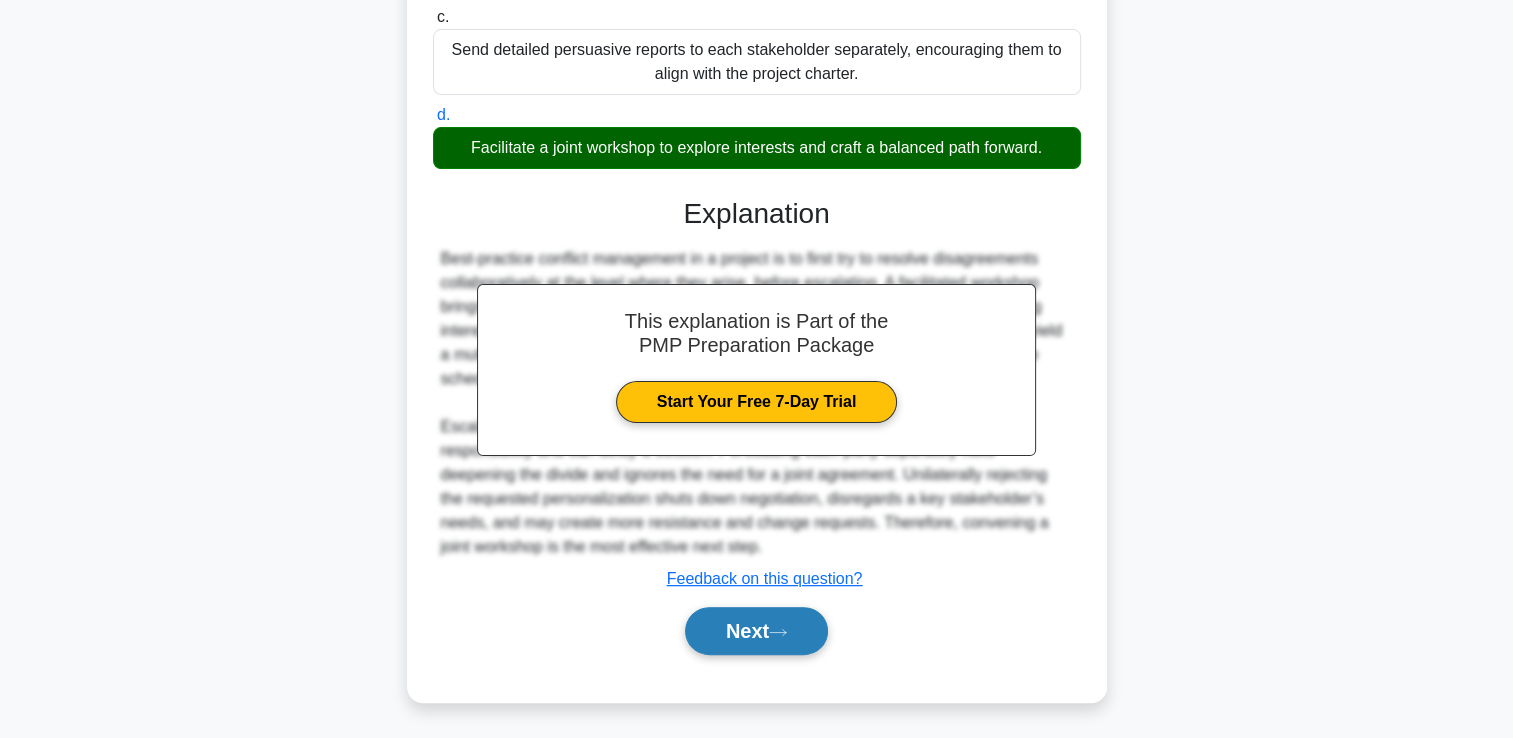 click on "Next" at bounding box center [756, 631] 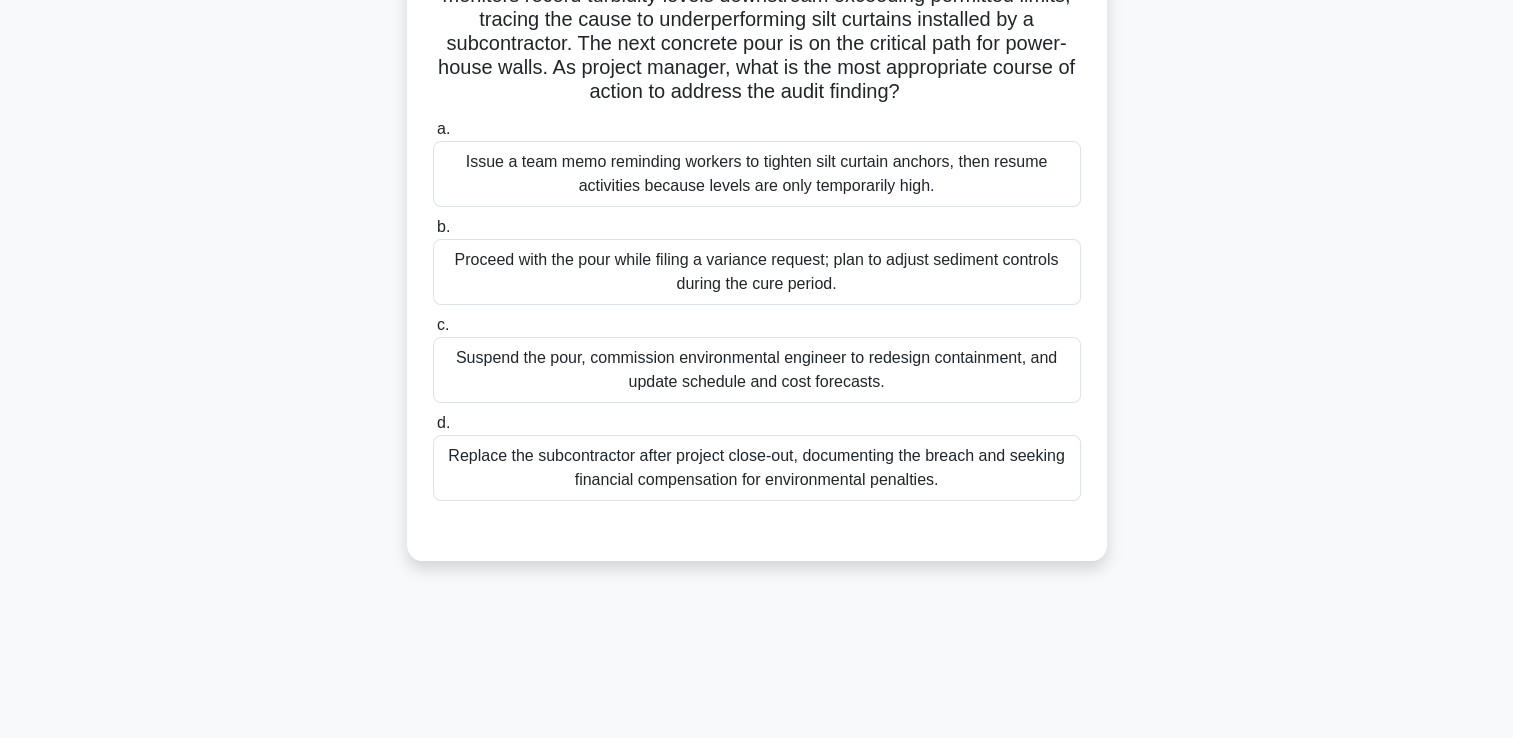 scroll, scrollTop: 42, scrollLeft: 0, axis: vertical 